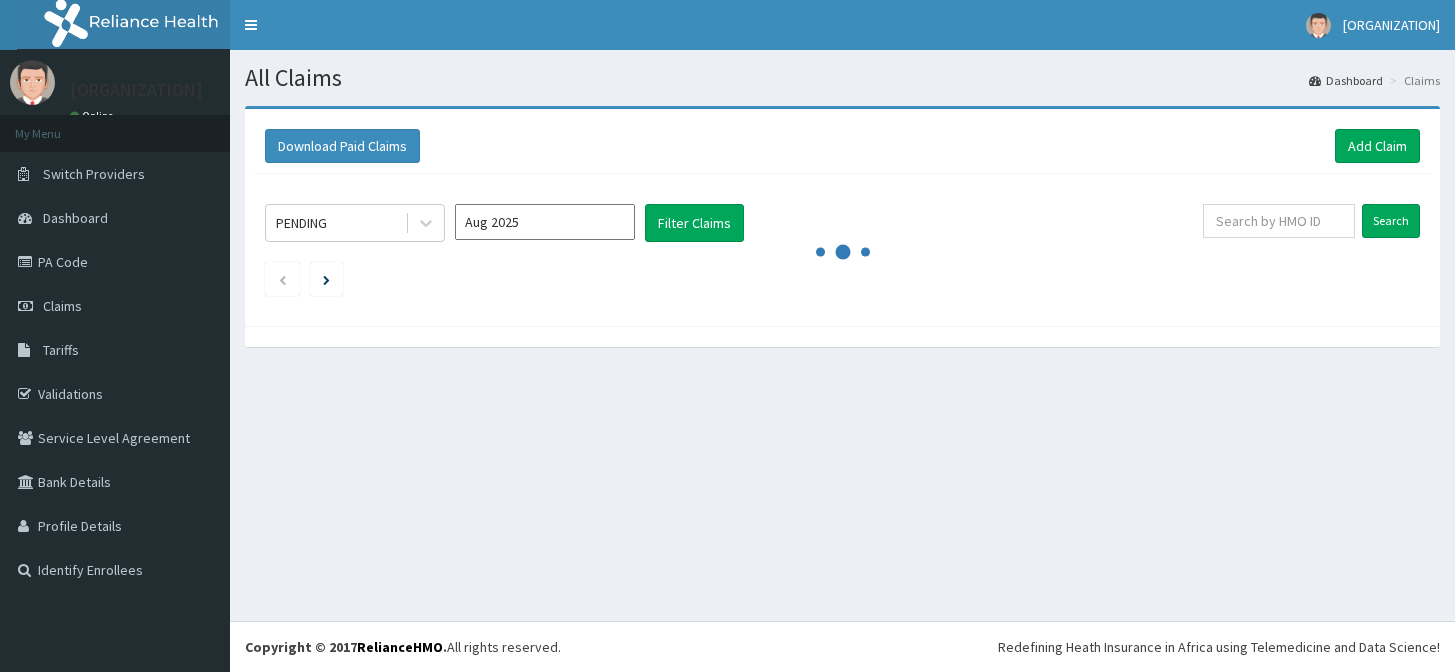 scroll, scrollTop: 0, scrollLeft: 0, axis: both 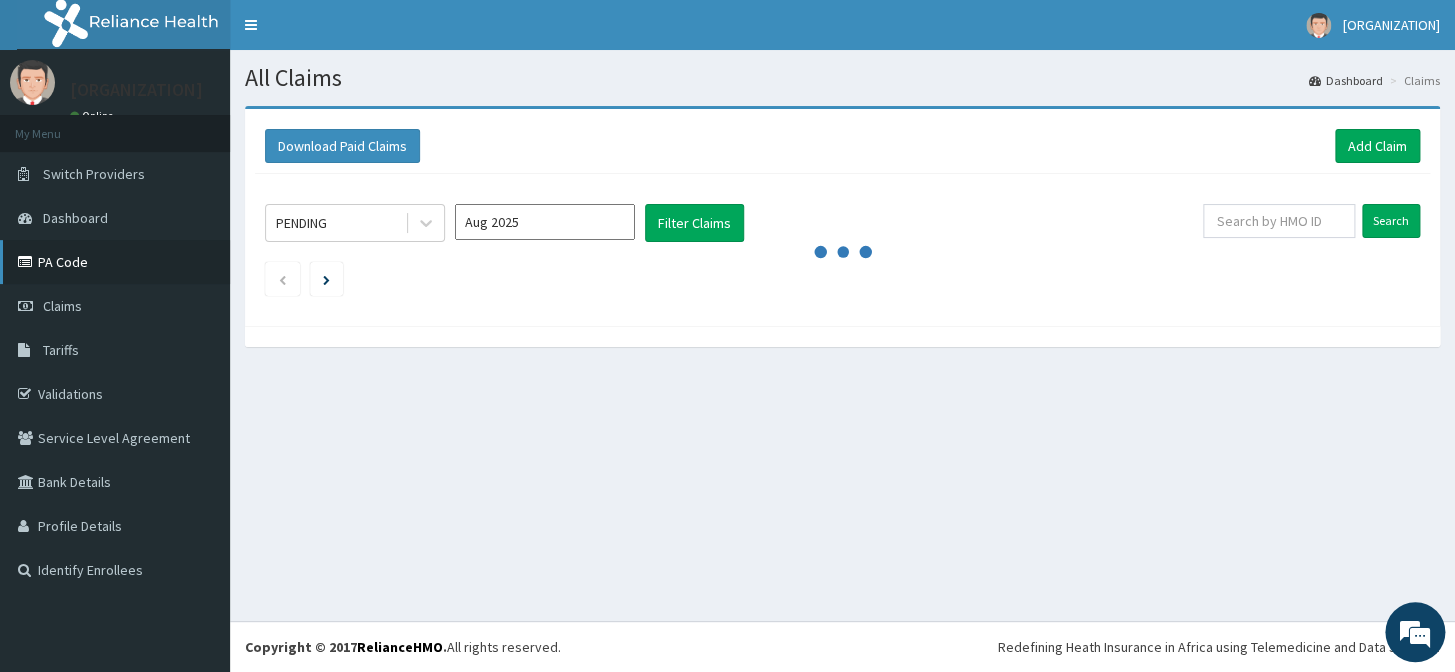 click on "PA Code" at bounding box center [115, 262] 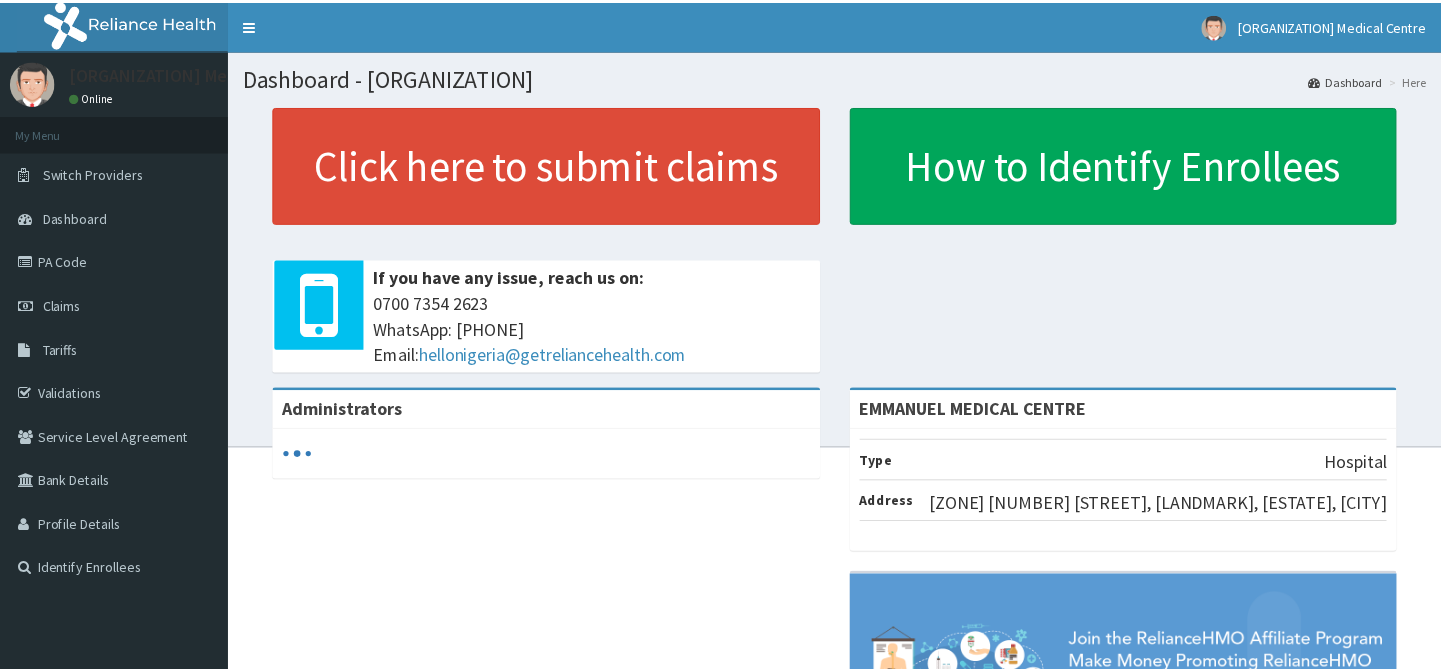 scroll, scrollTop: 0, scrollLeft: 0, axis: both 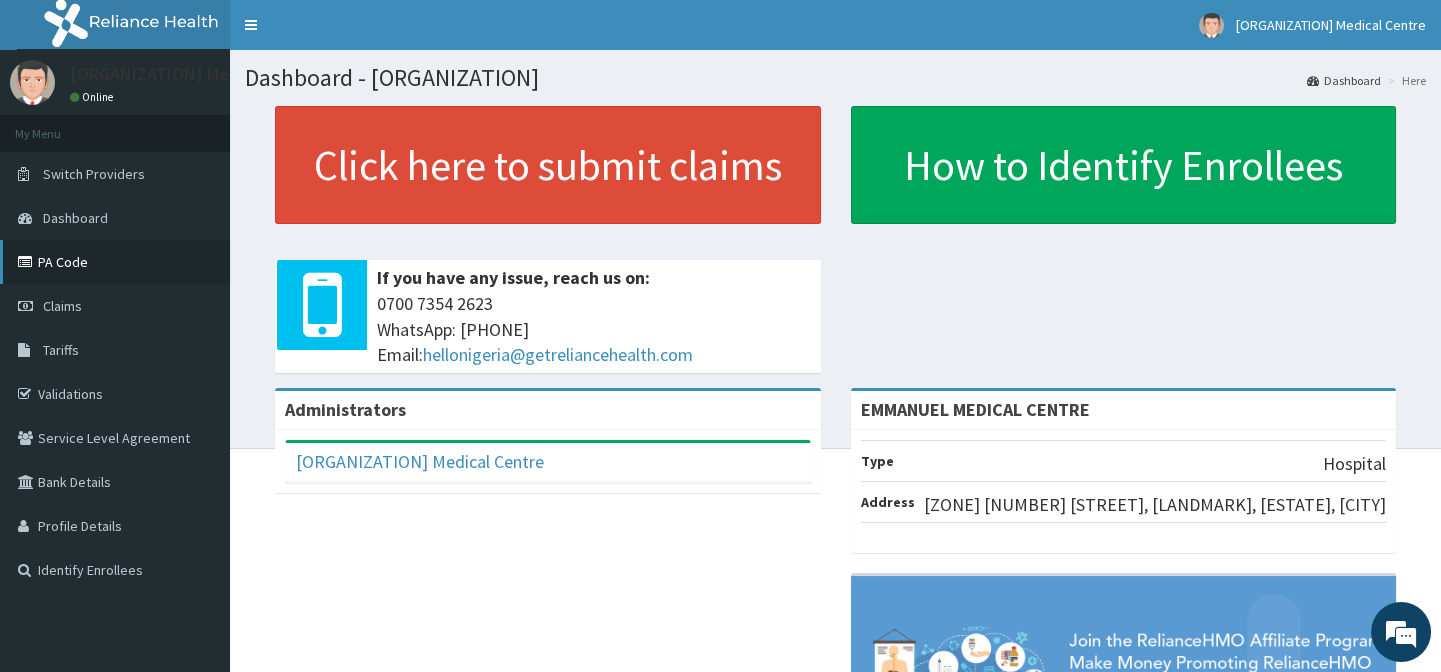 click on "PA Code" at bounding box center (115, 262) 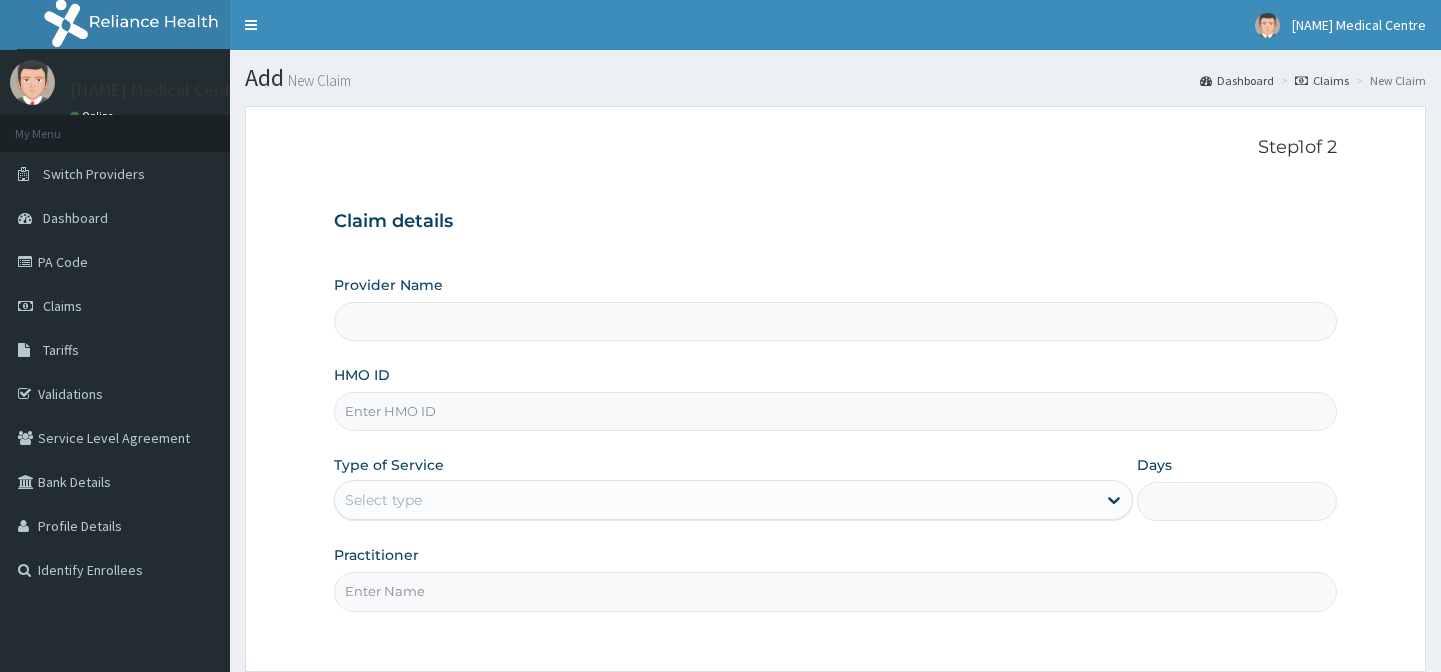 type on "EMMANUEL MEDICAL CENTRE" 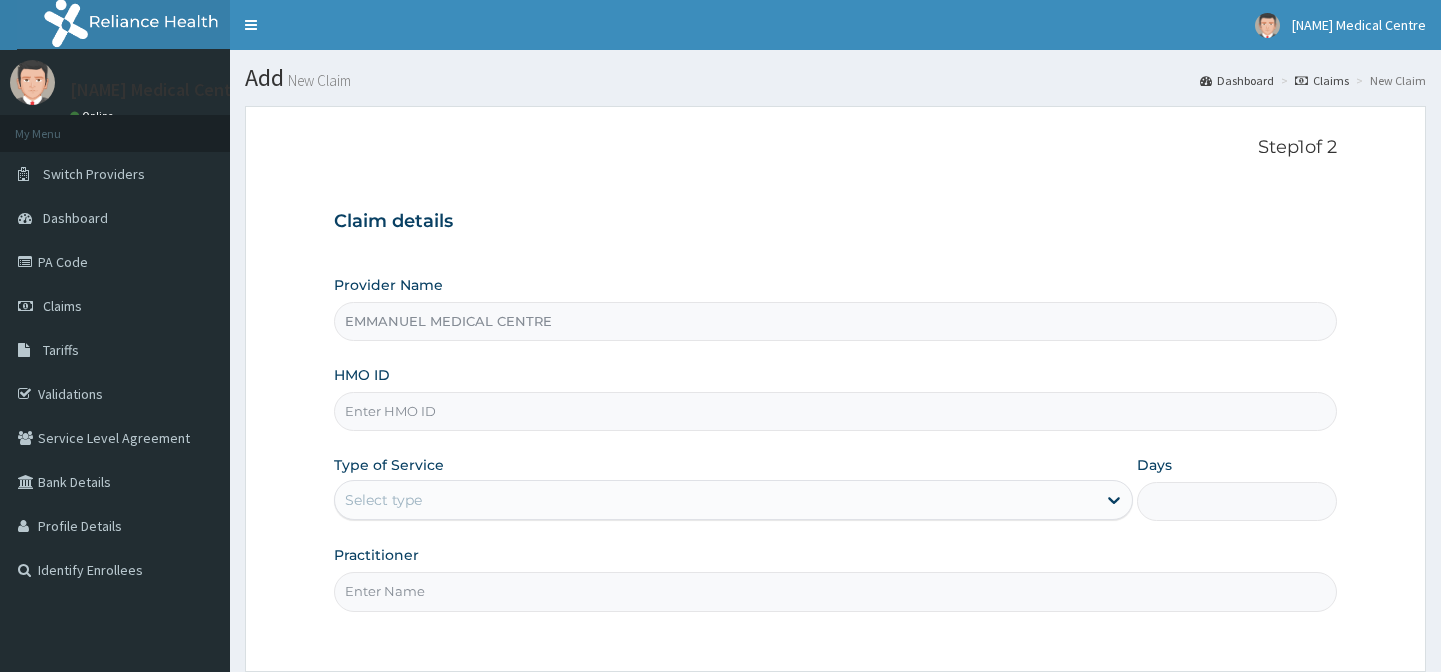 scroll, scrollTop: 0, scrollLeft: 0, axis: both 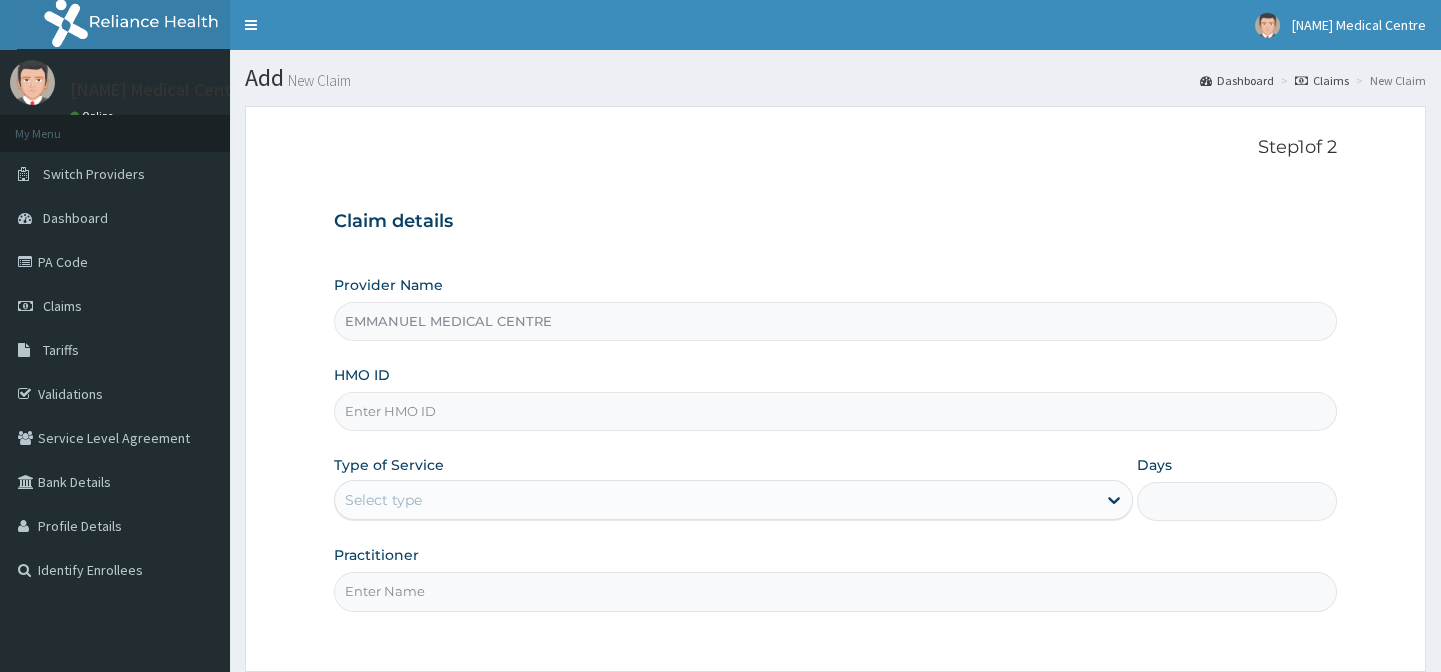 click on "EMMANUEL MEDICAL CENTRE" at bounding box center [835, 321] 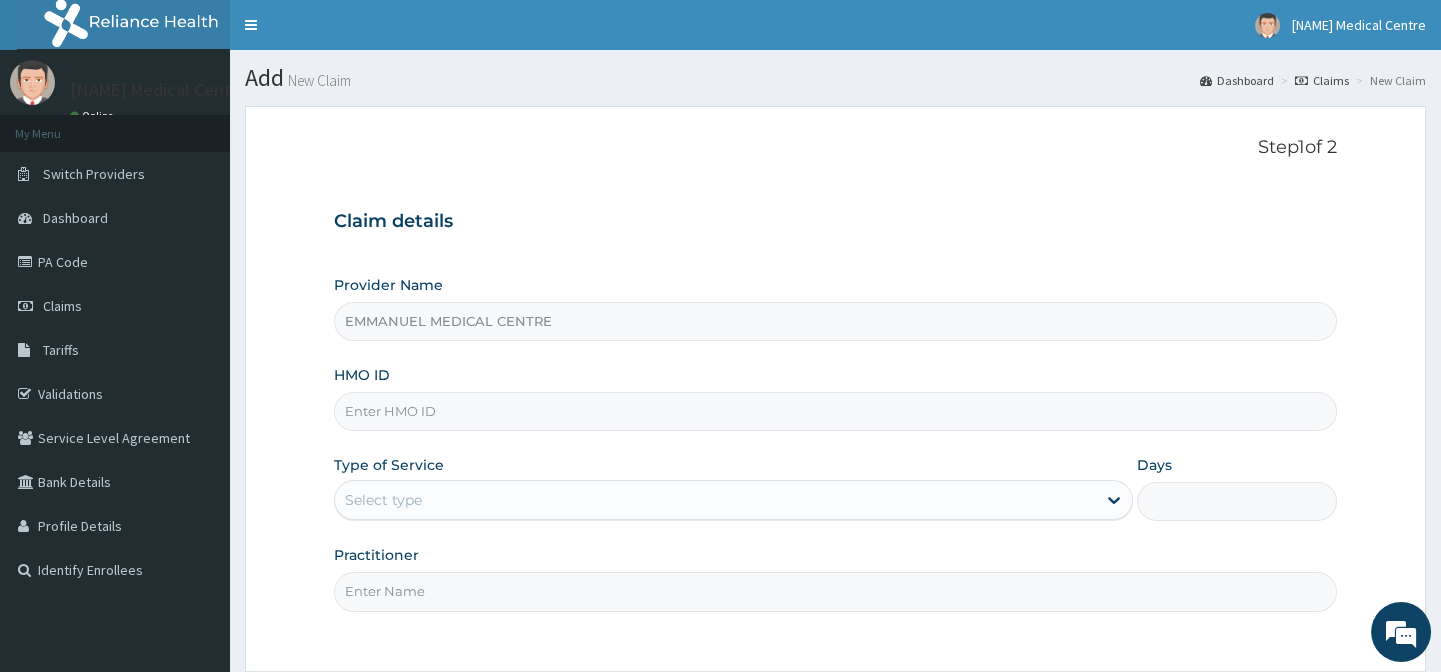 scroll, scrollTop: 0, scrollLeft: 0, axis: both 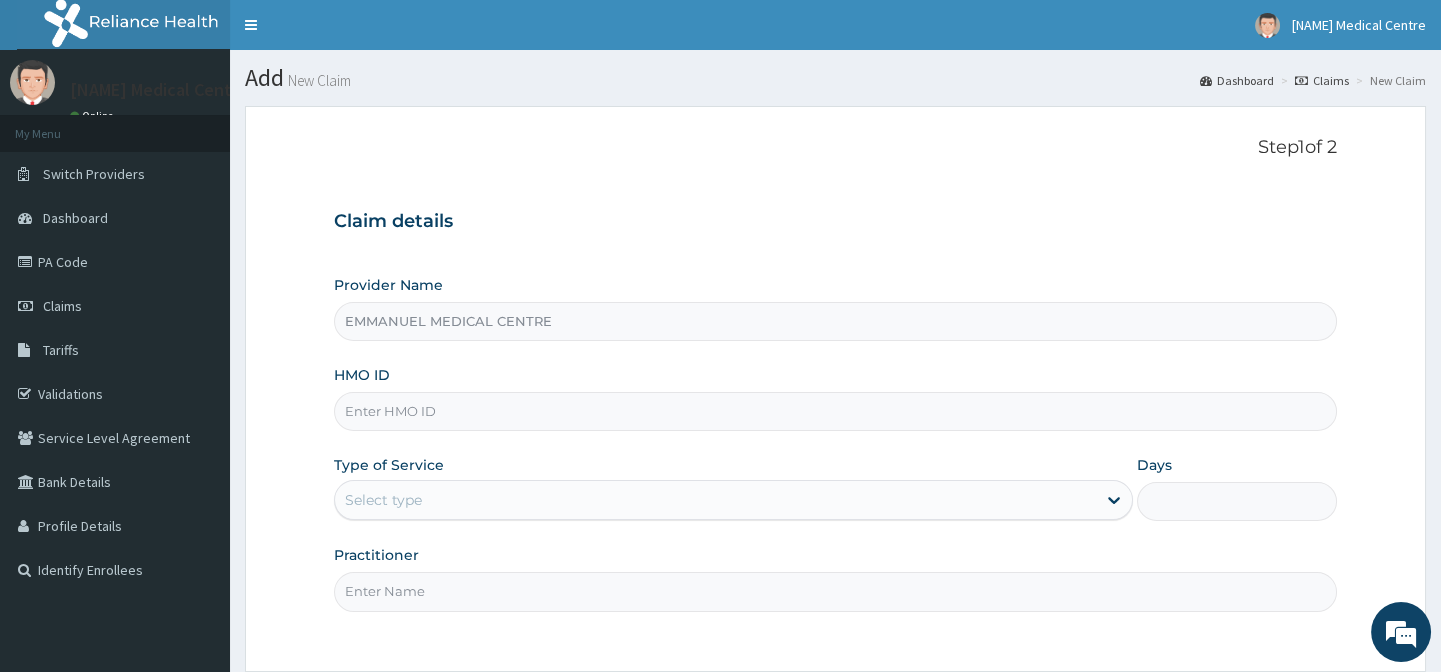 click on "HMO ID" at bounding box center [835, 411] 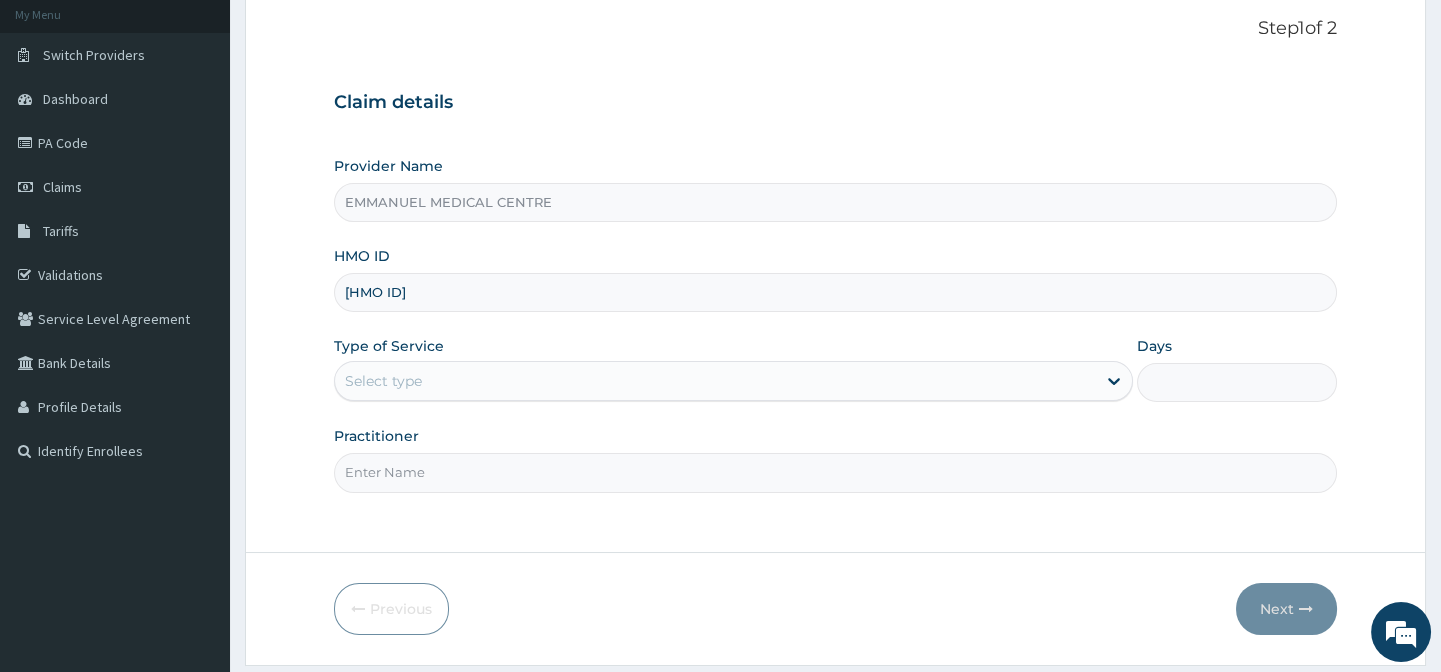 scroll, scrollTop: 179, scrollLeft: 0, axis: vertical 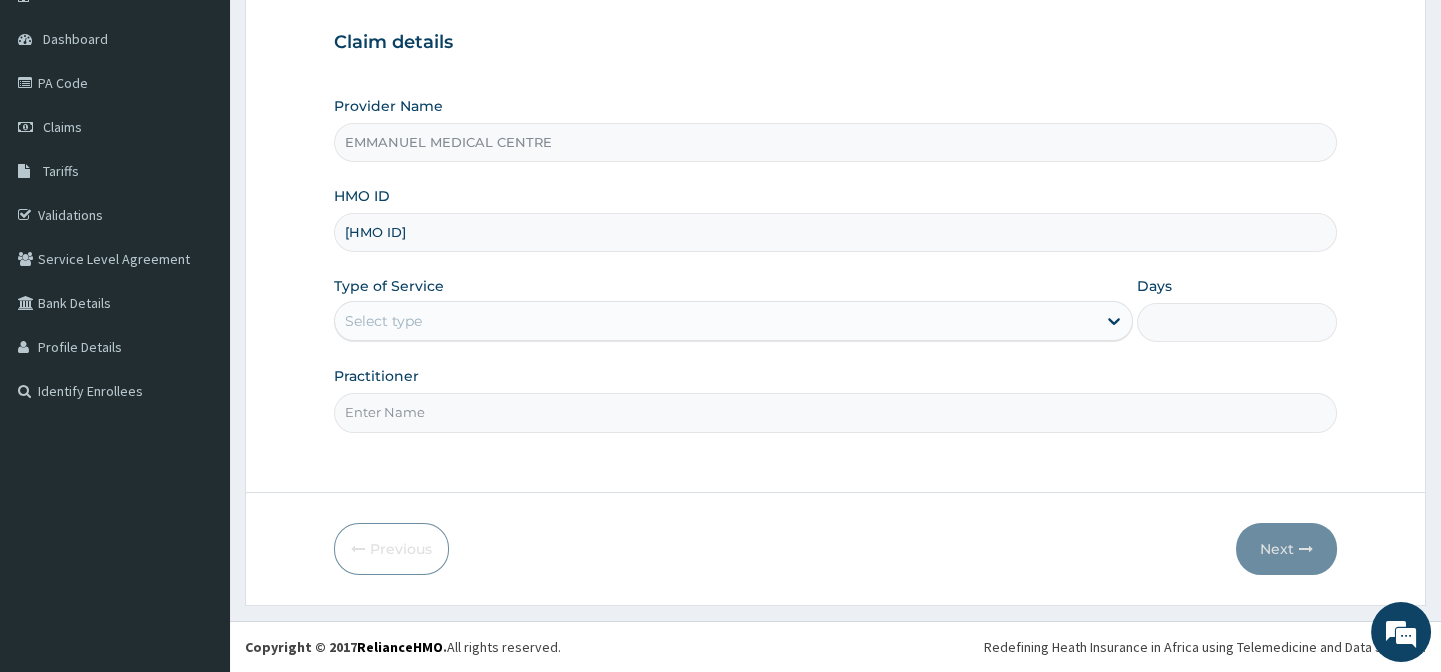 type on "MGG/10005/A" 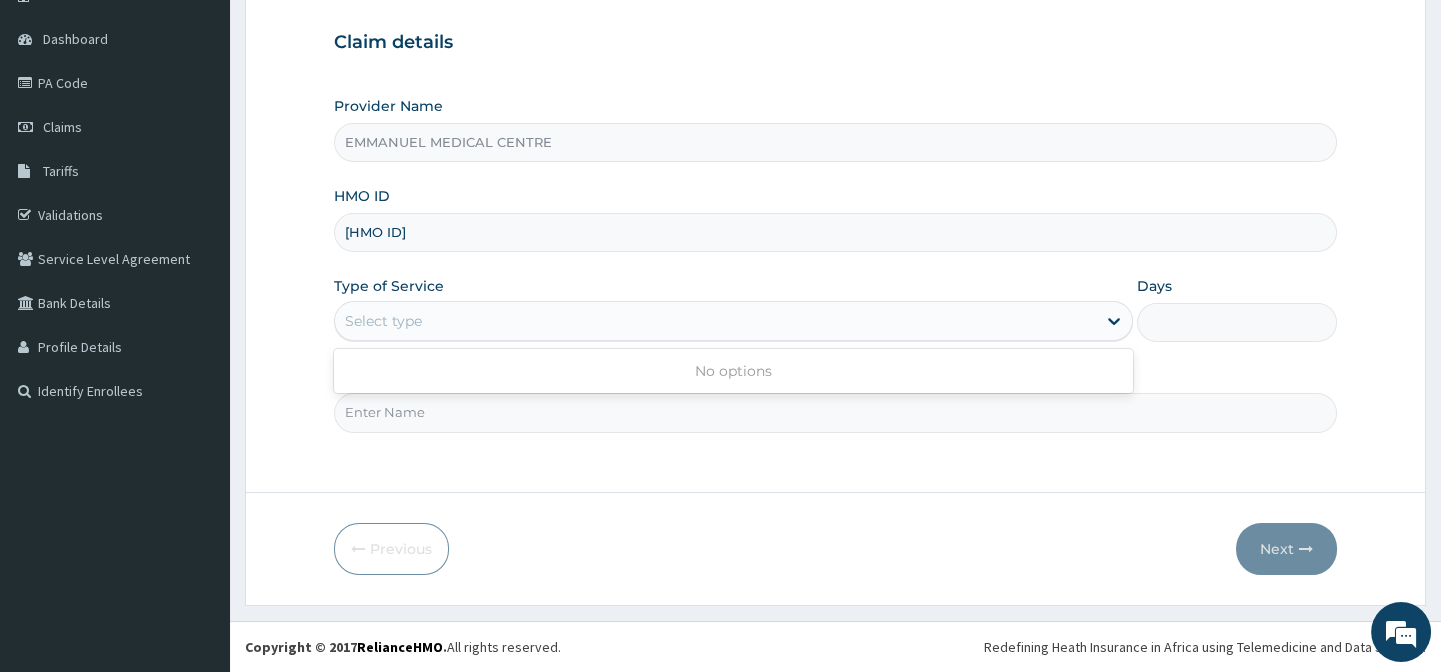 click on "Select type" at bounding box center [715, 321] 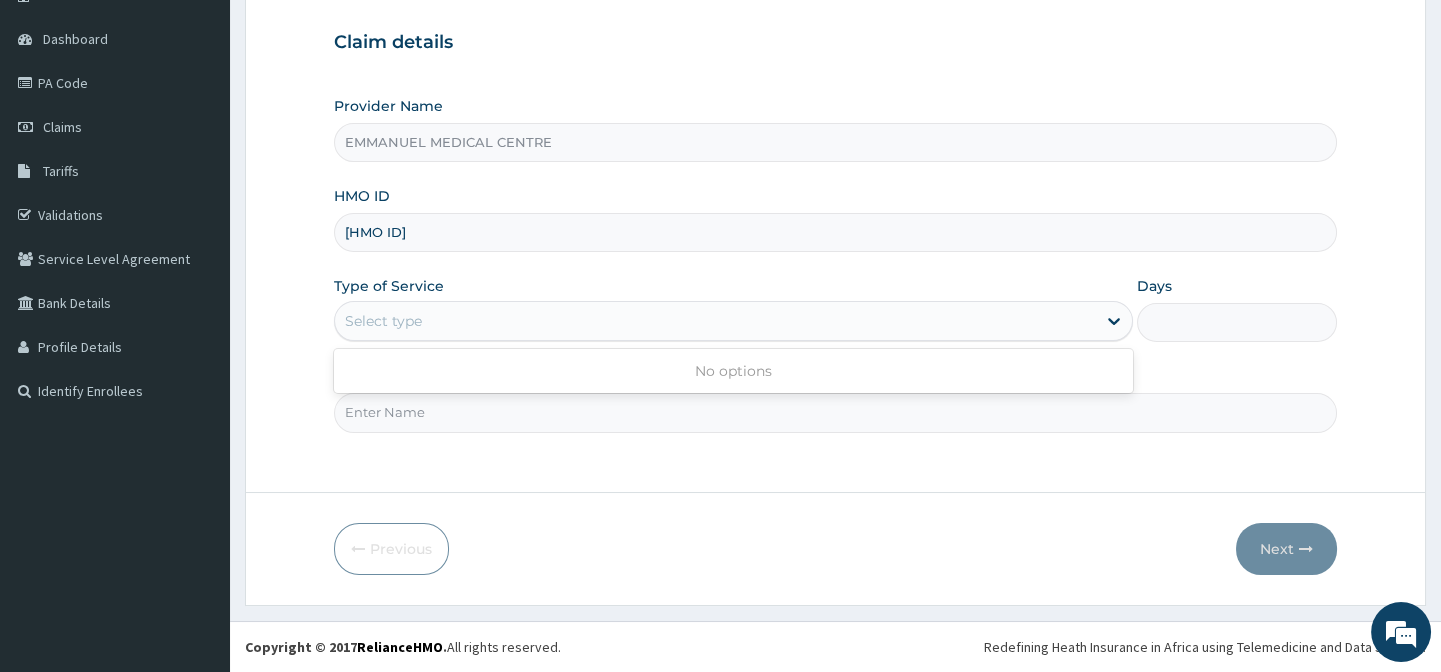 click on "Select type" at bounding box center [715, 321] 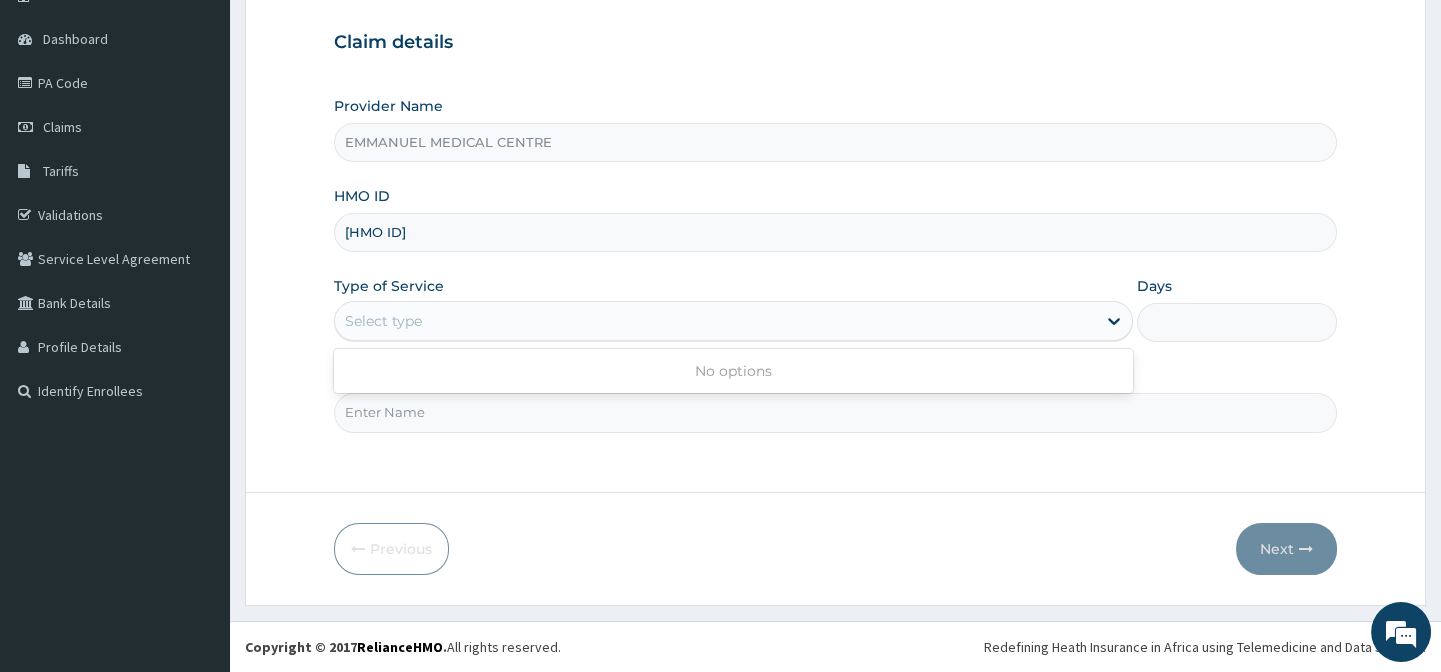click on "Select type" at bounding box center [715, 321] 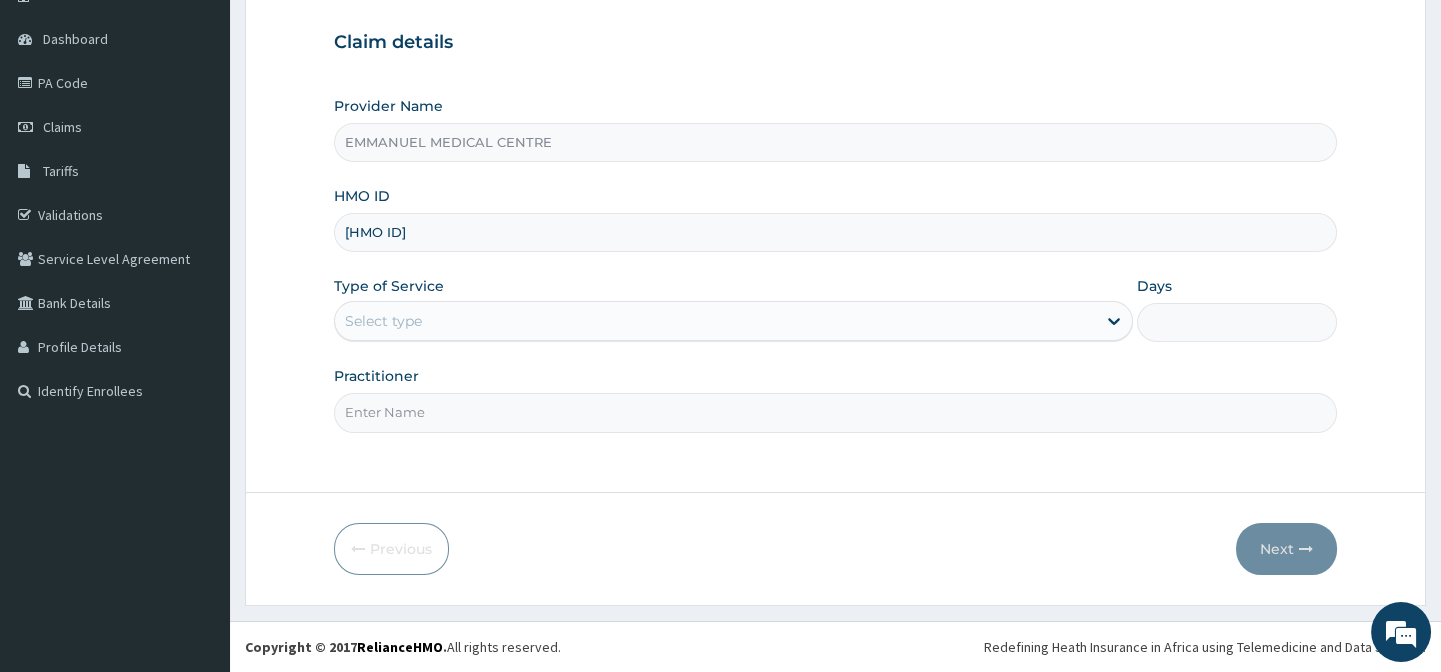 click on "Provider Name EMMANUEL MEDICAL CENTRE HMO ID MGG/10005/A Type of Service Select type Days Practitioner" at bounding box center [835, 264] 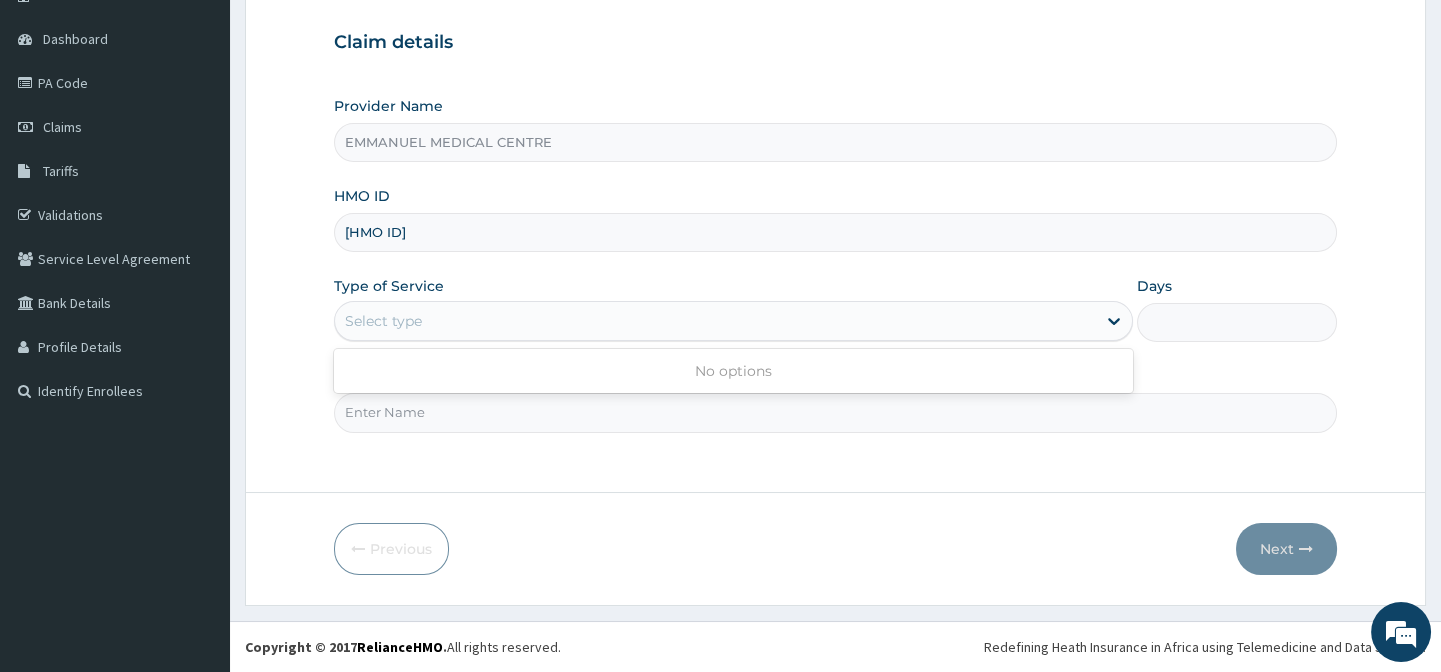 click on "Select type" at bounding box center [715, 321] 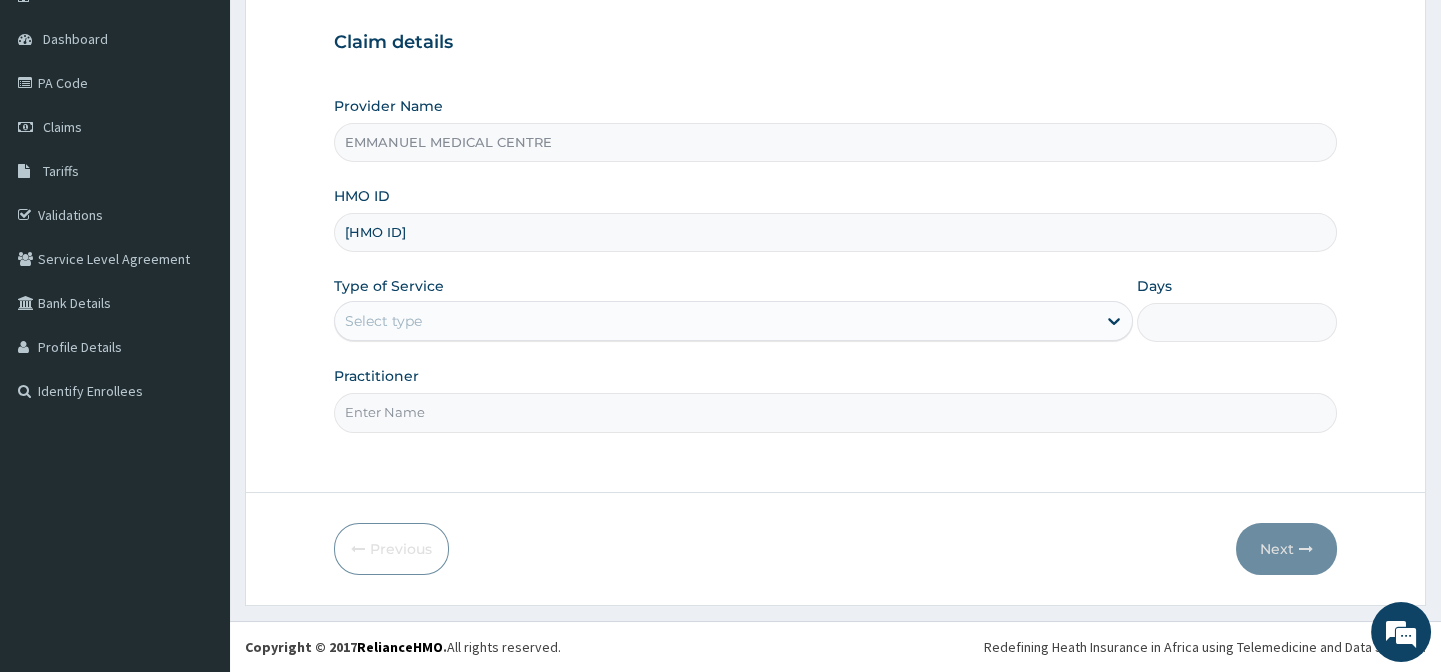 type on "DR AFOLABI B A" 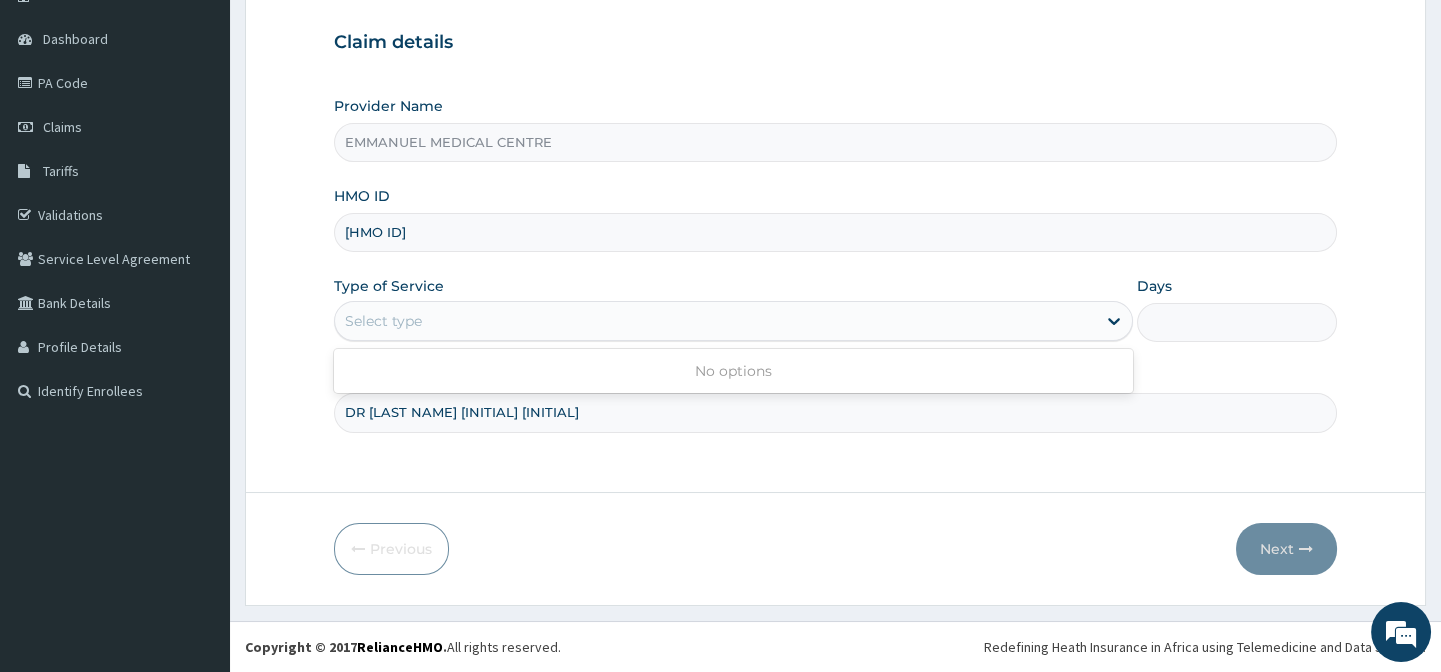 click on "Select type" at bounding box center (715, 321) 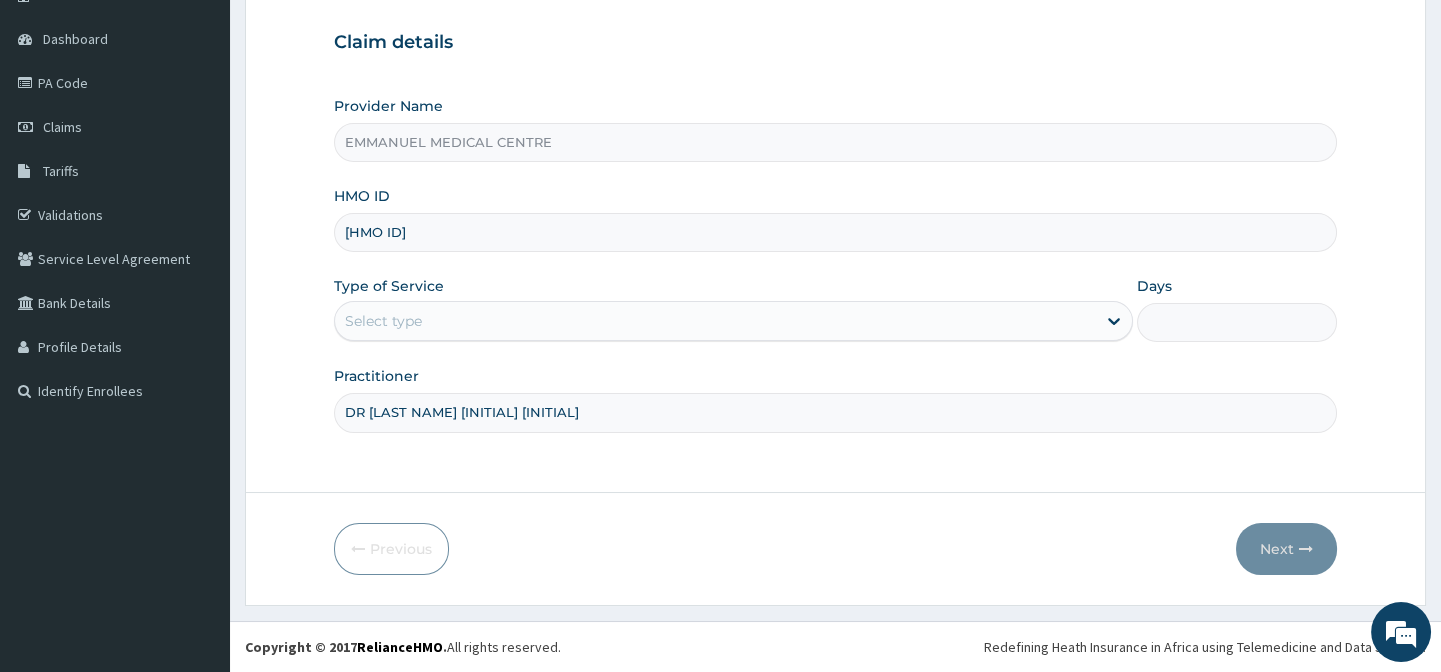 click on "Provider Name EMMANUEL MEDICAL CENTRE HMO ID MGG/10005/A Type of Service Select type Days Practitioner DR AFOLABI B A" at bounding box center [835, 264] 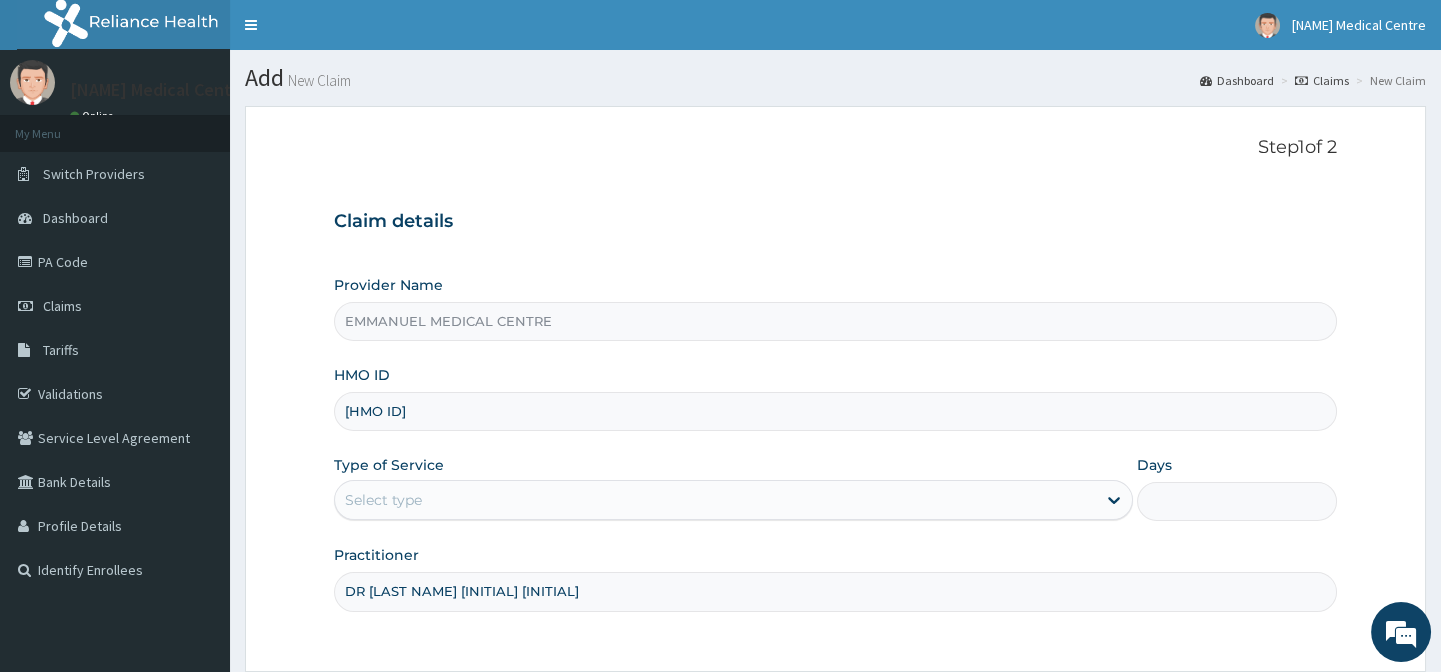 scroll, scrollTop: 179, scrollLeft: 0, axis: vertical 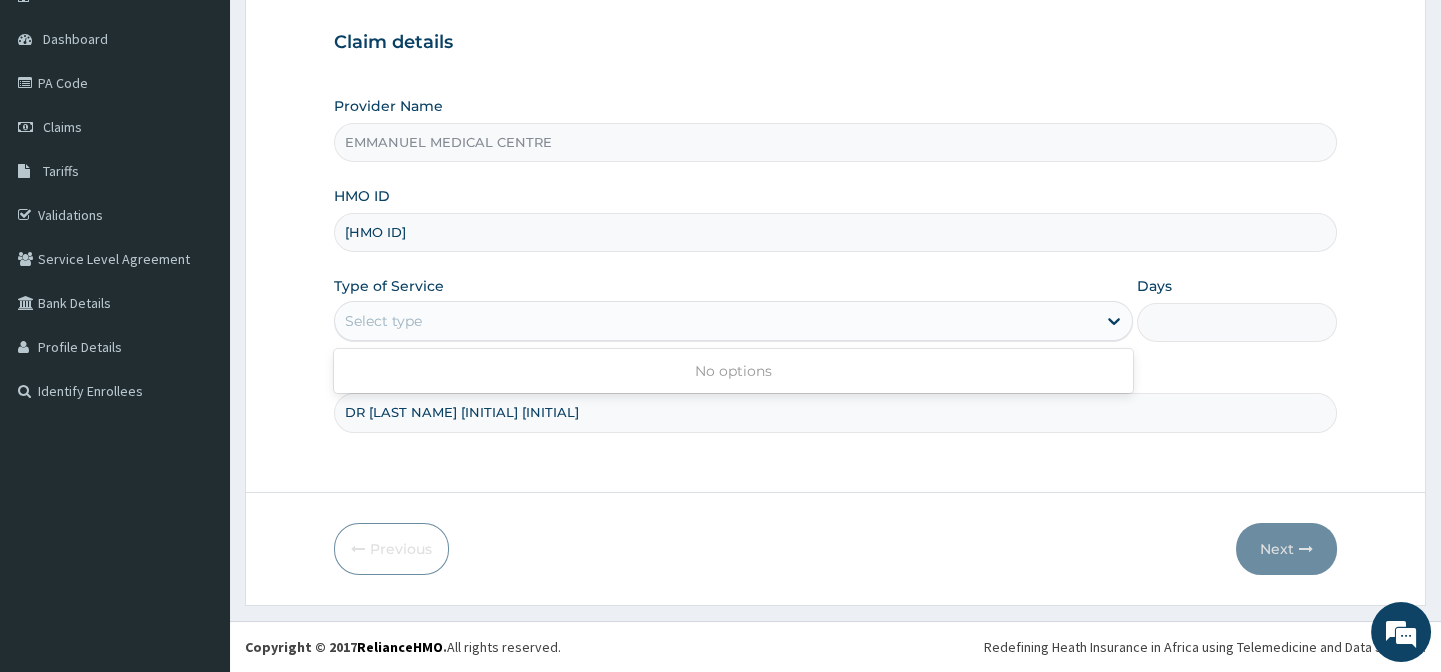 click on "Select type" at bounding box center (715, 321) 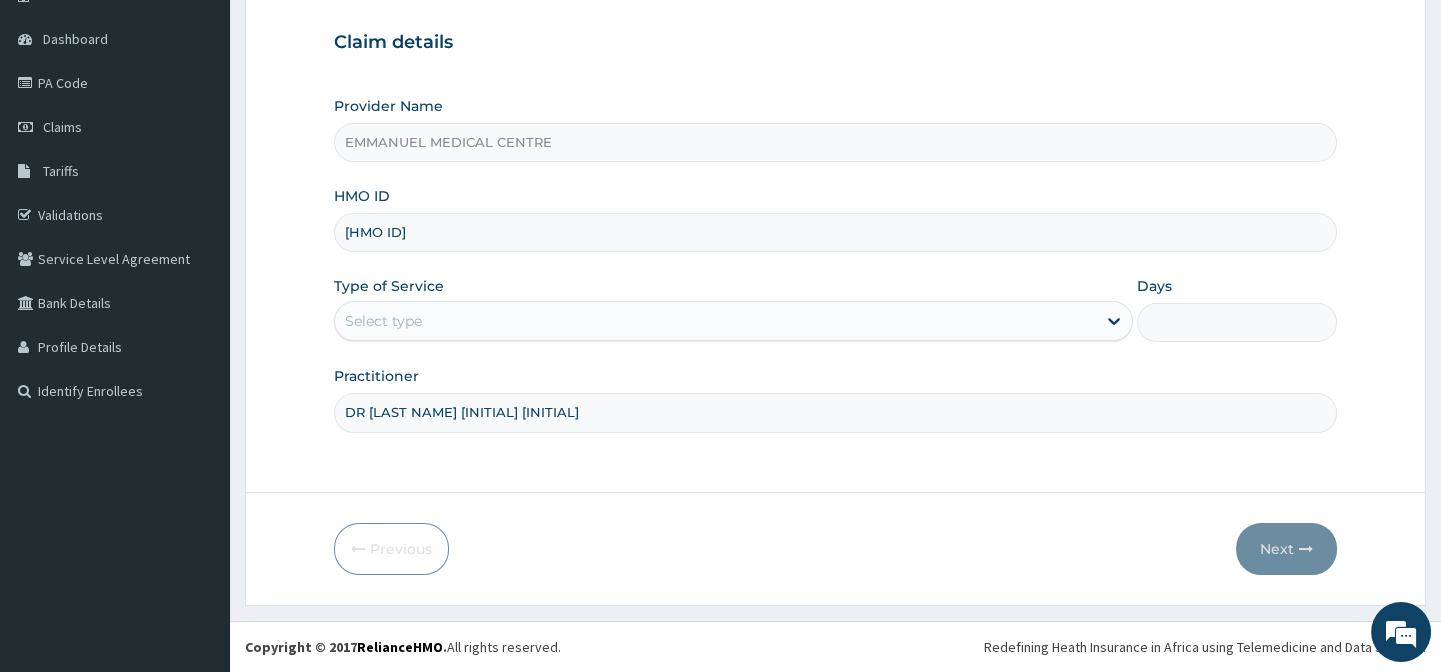 click on "Days" at bounding box center (1237, 322) 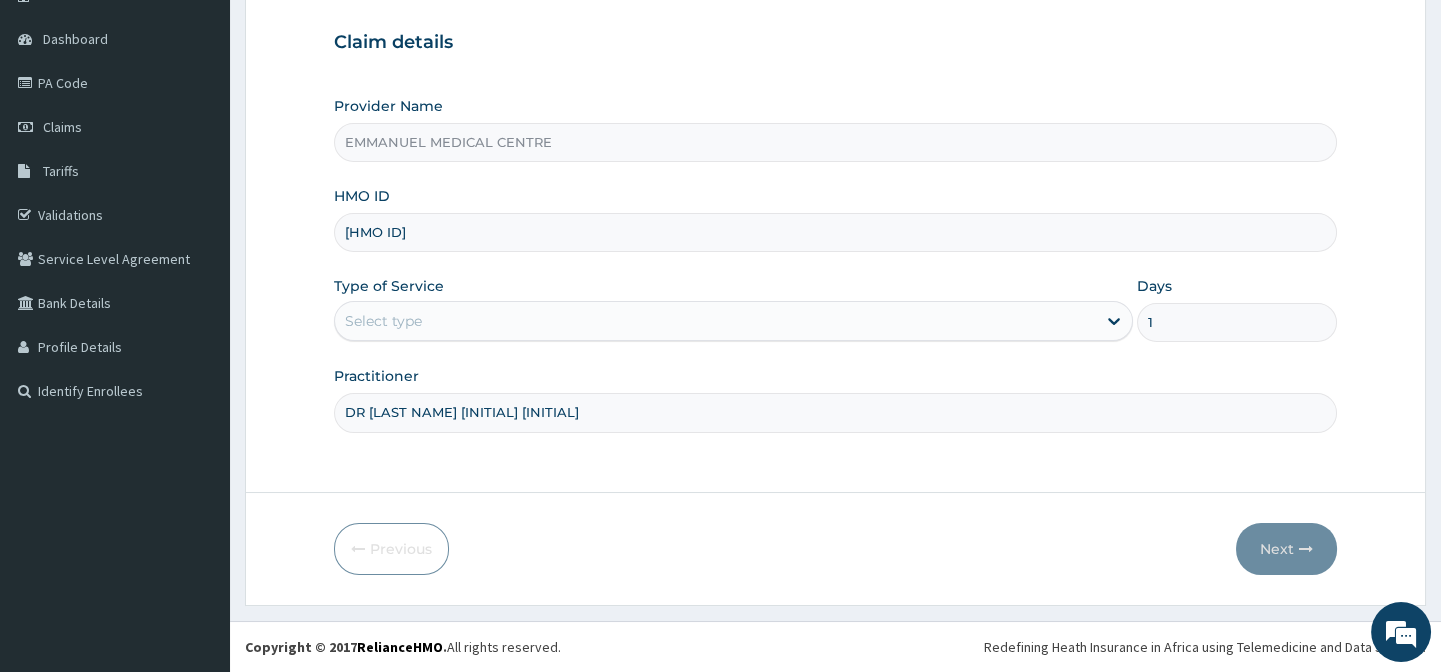type on "1" 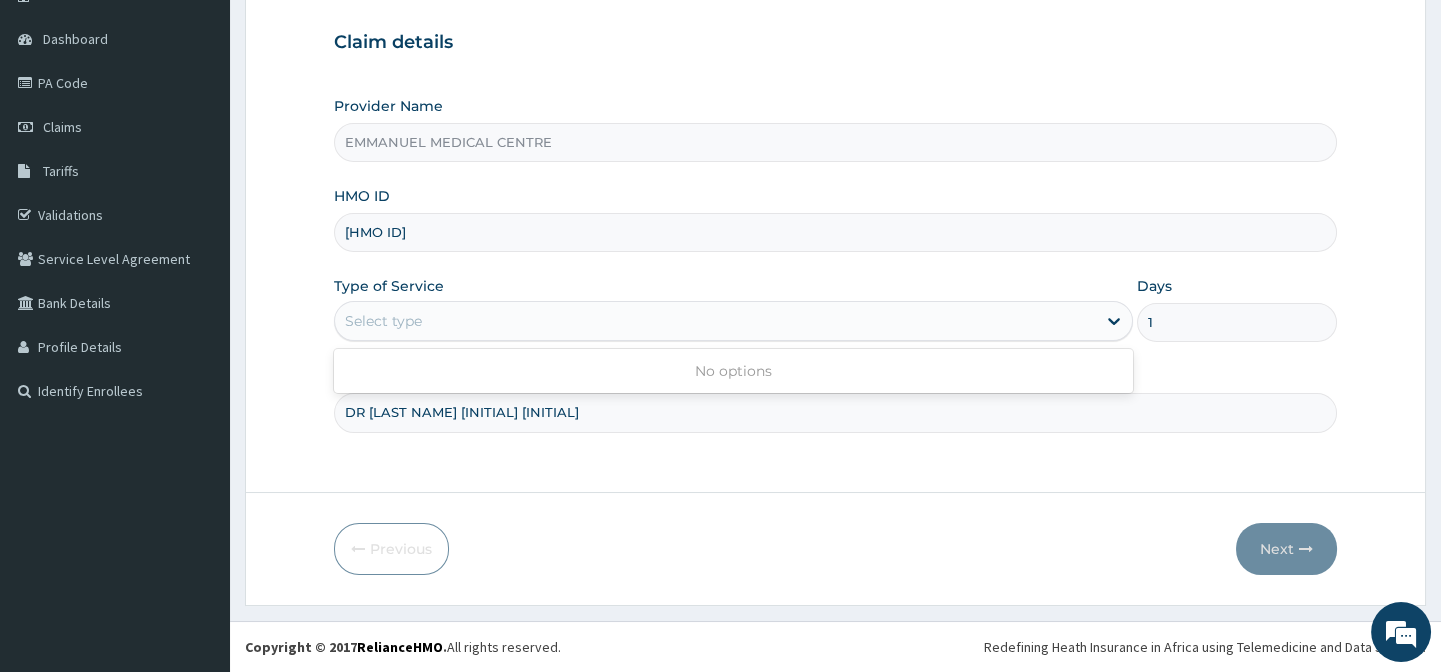 click on "Select type" at bounding box center [715, 321] 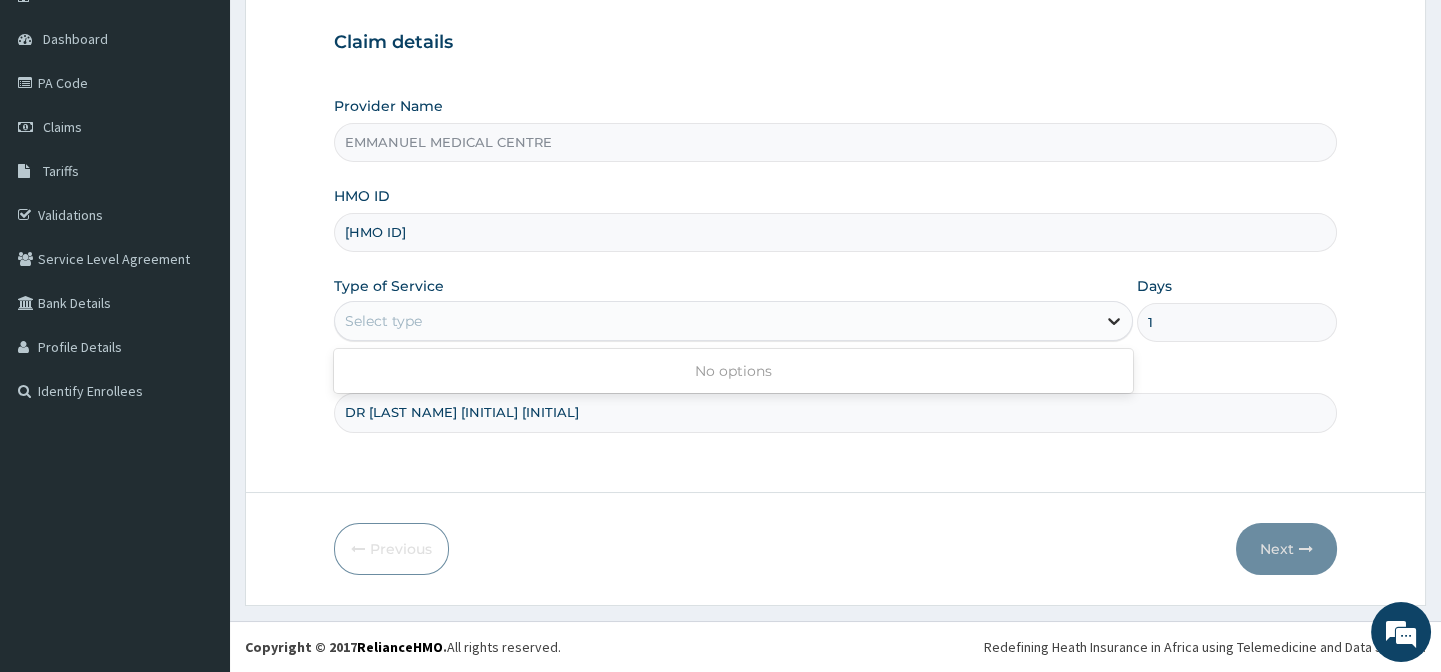 click 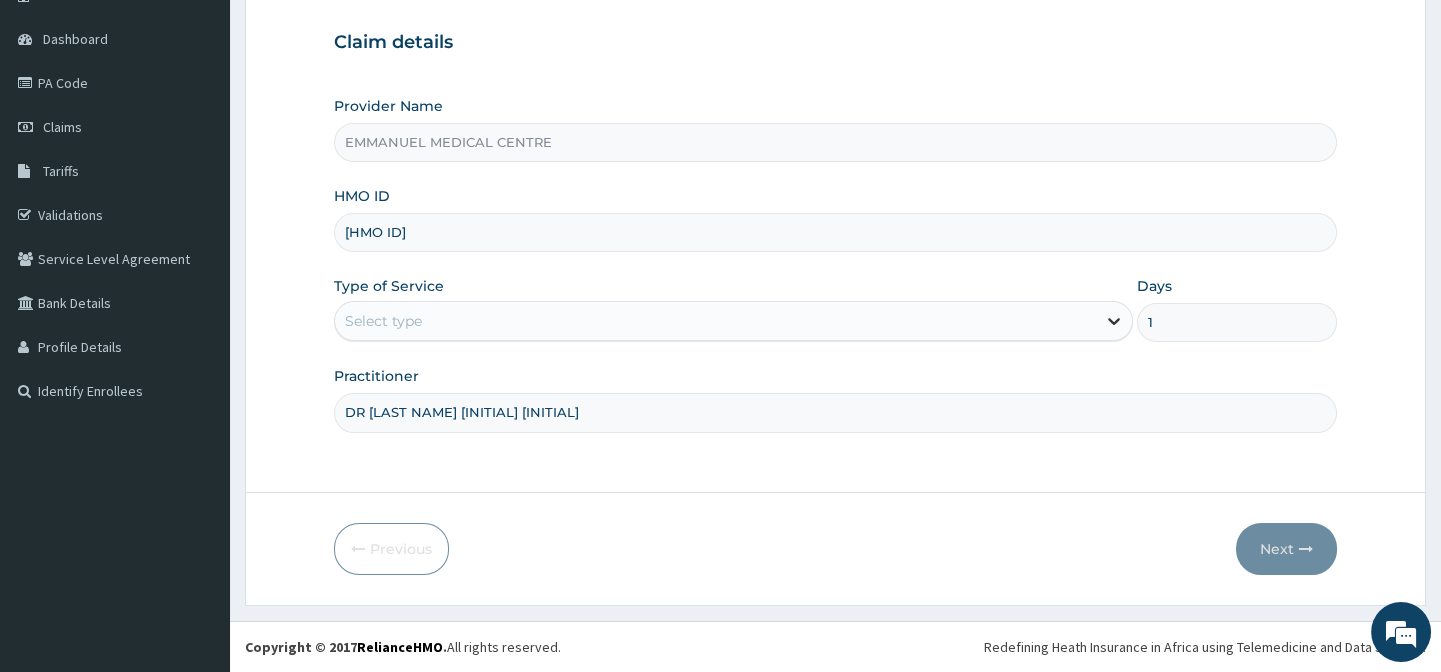 click 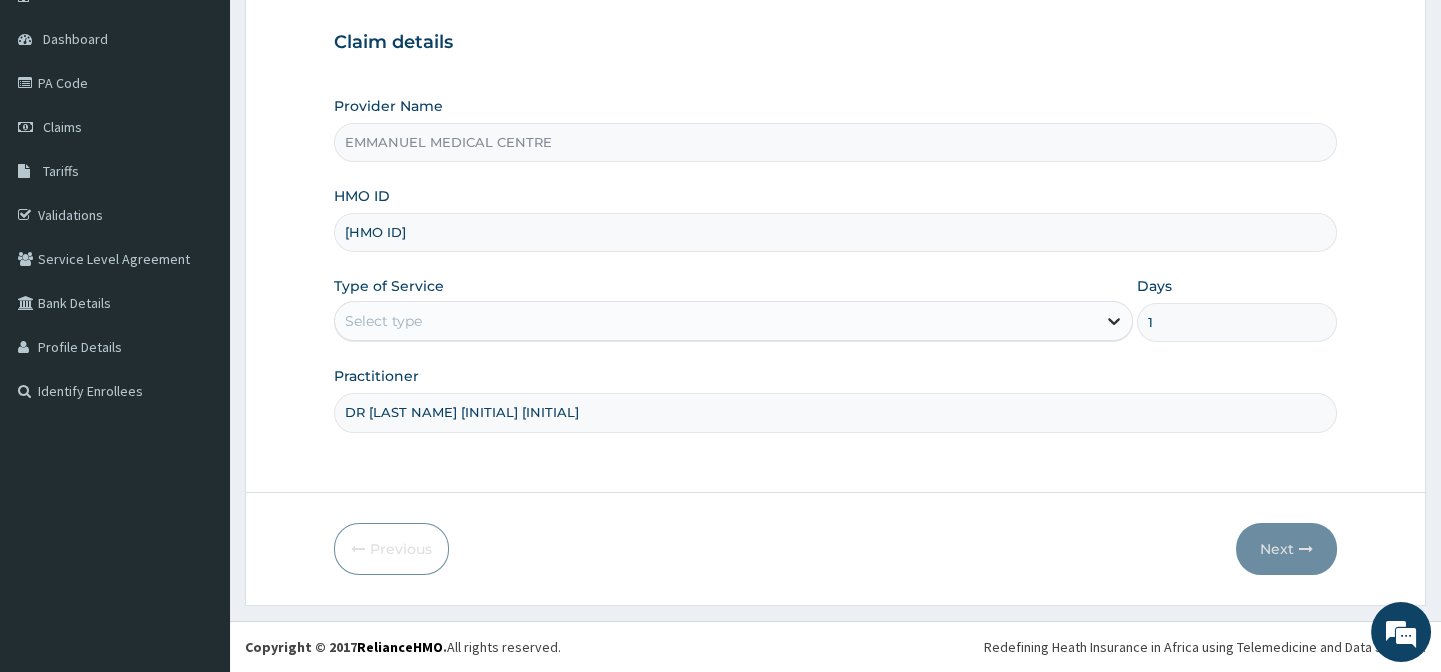 click 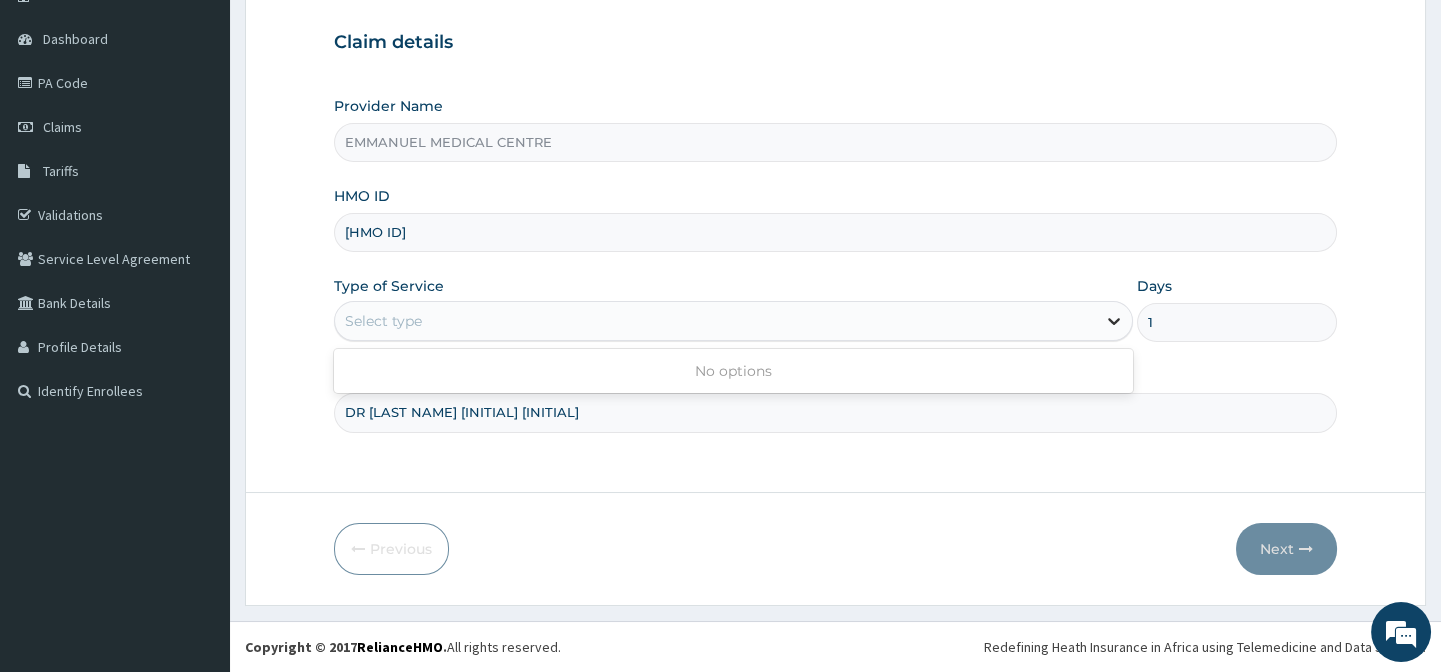 click 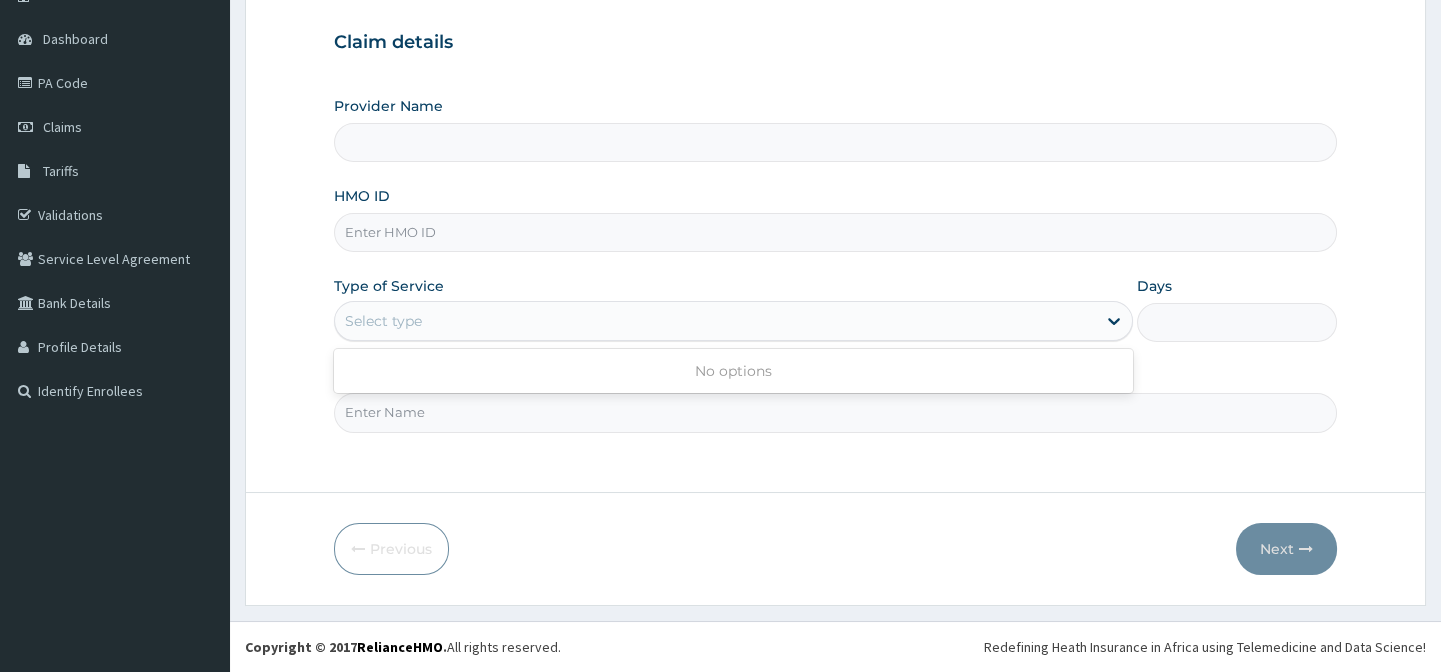 type on "EMMANUEL MEDICAL CENTRE" 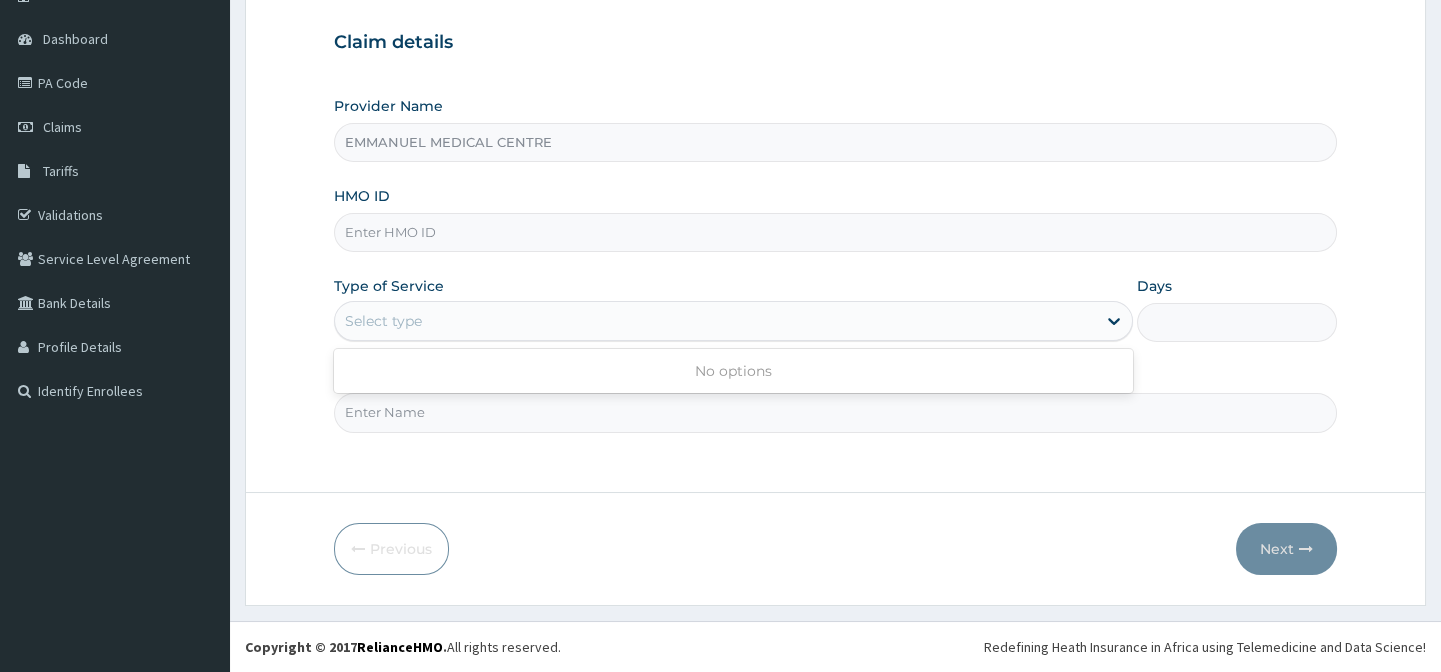 scroll, scrollTop: 179, scrollLeft: 0, axis: vertical 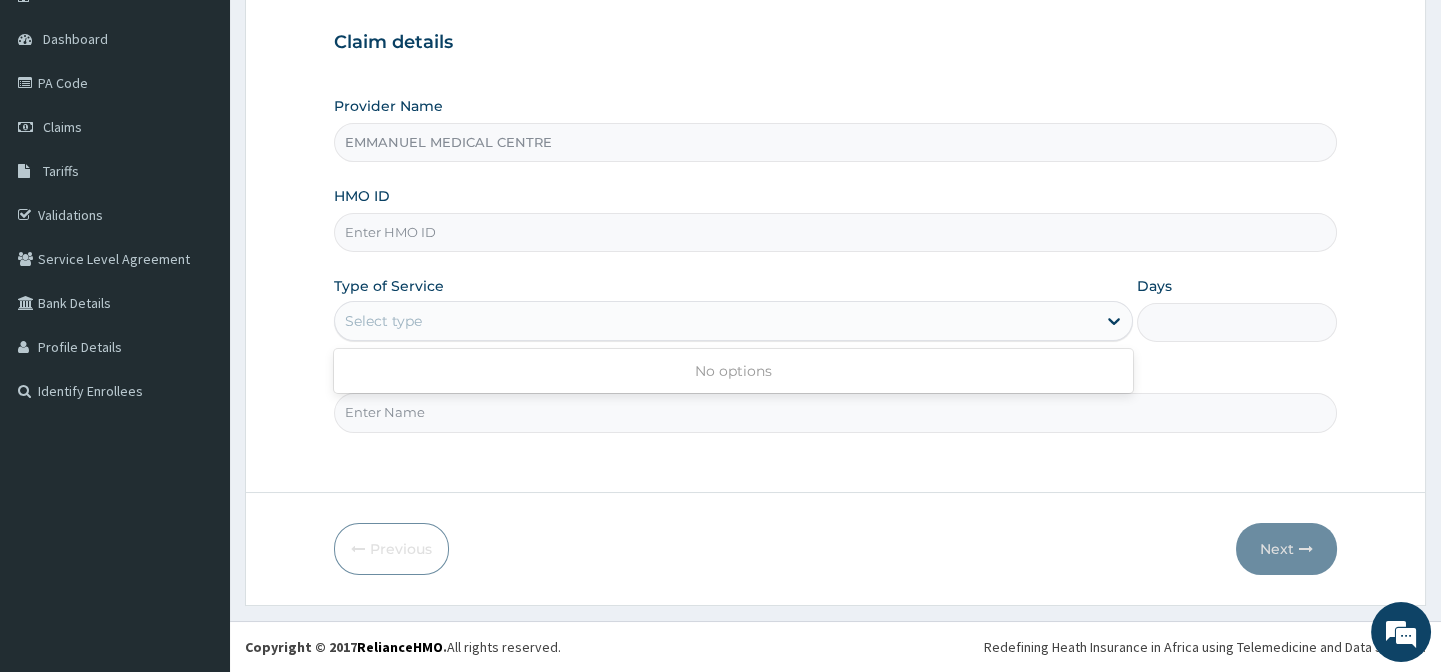 click on "HMO ID" at bounding box center (835, 232) 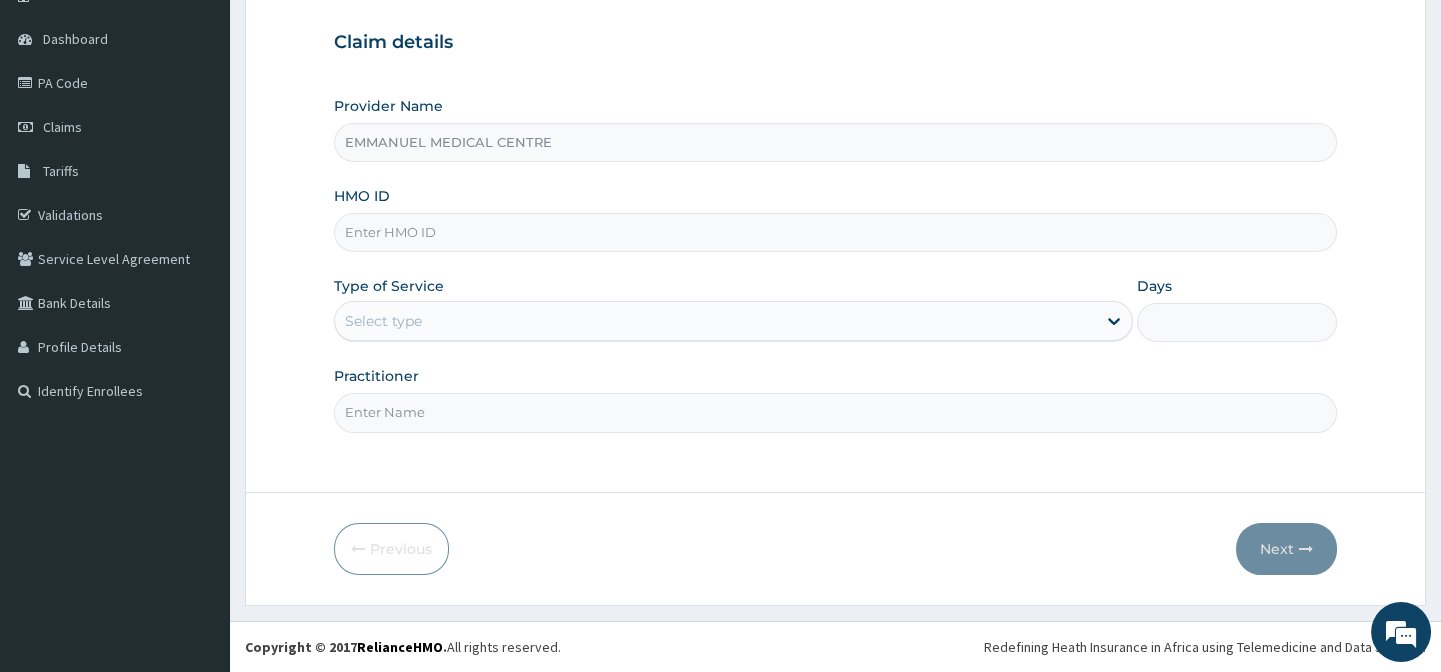 paste on "MGG/10005/A" 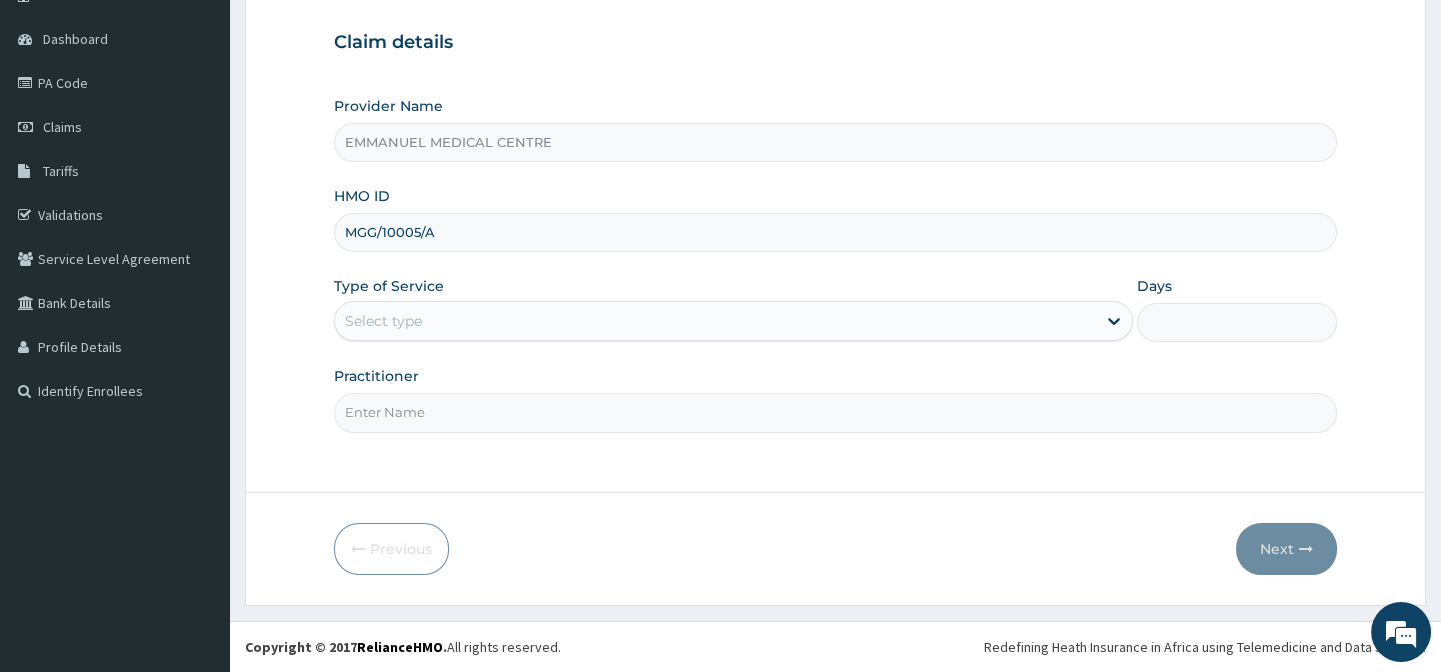 type on "MGG/10005/A" 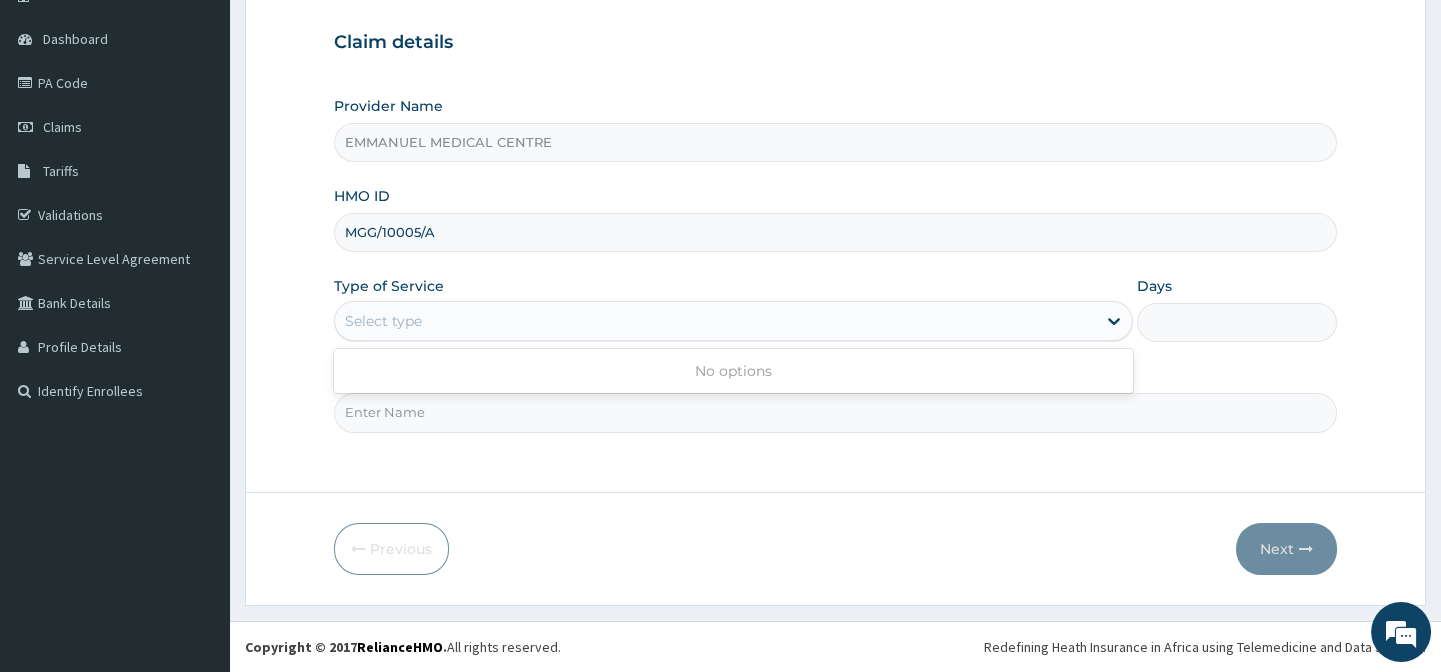 click on "Select type" at bounding box center [383, 321] 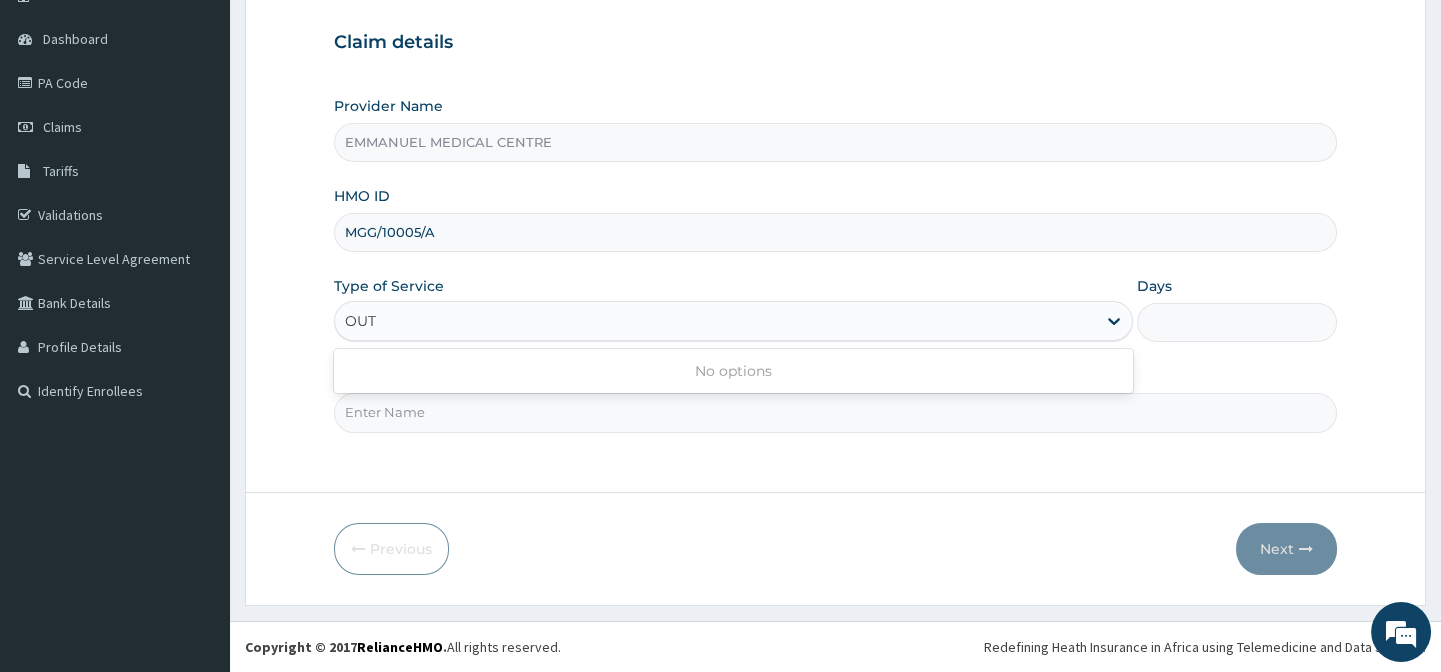 scroll, scrollTop: 0, scrollLeft: 0, axis: both 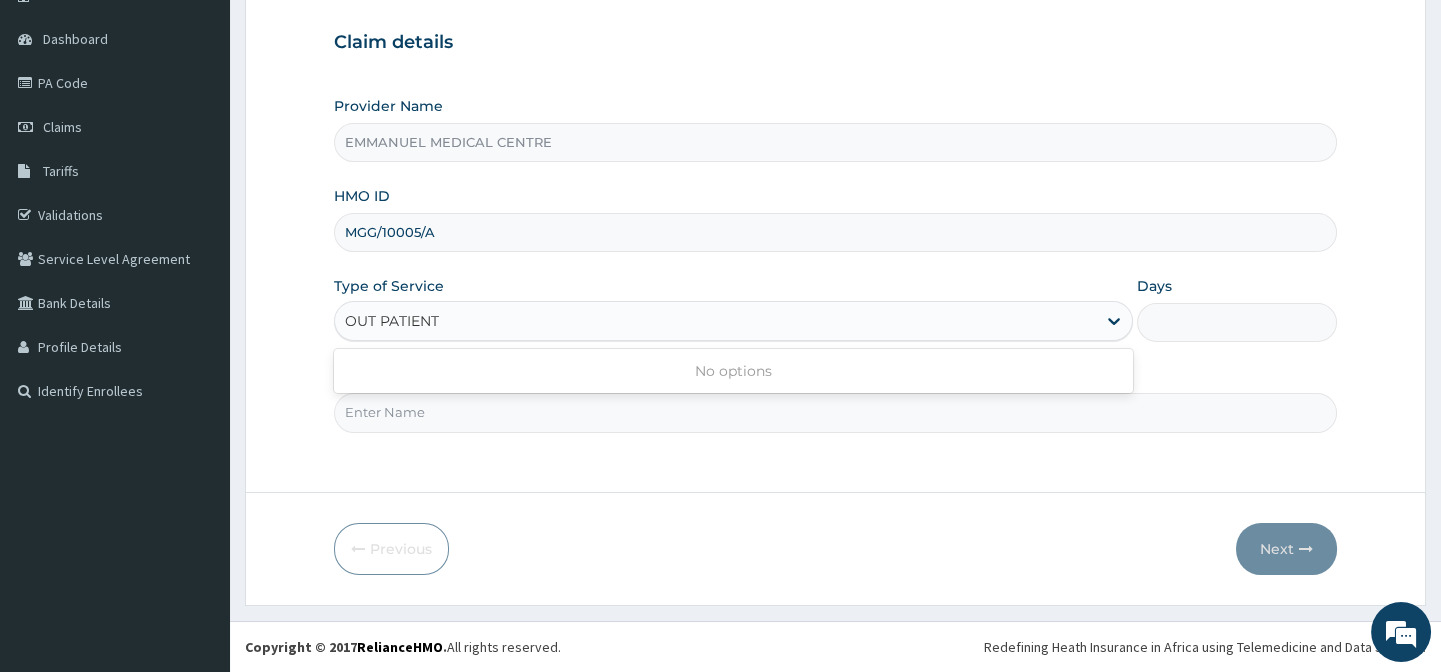 type on "OUT PATIENT" 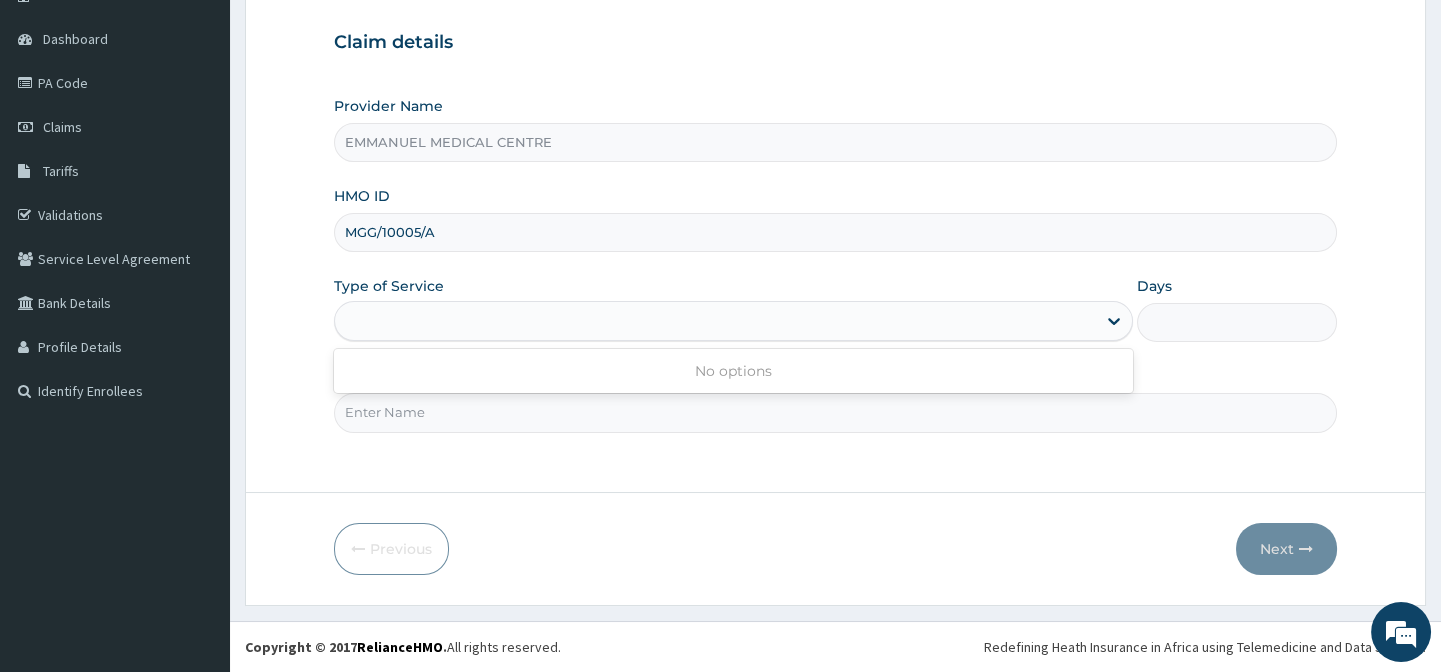 click on "Days" at bounding box center (1237, 322) 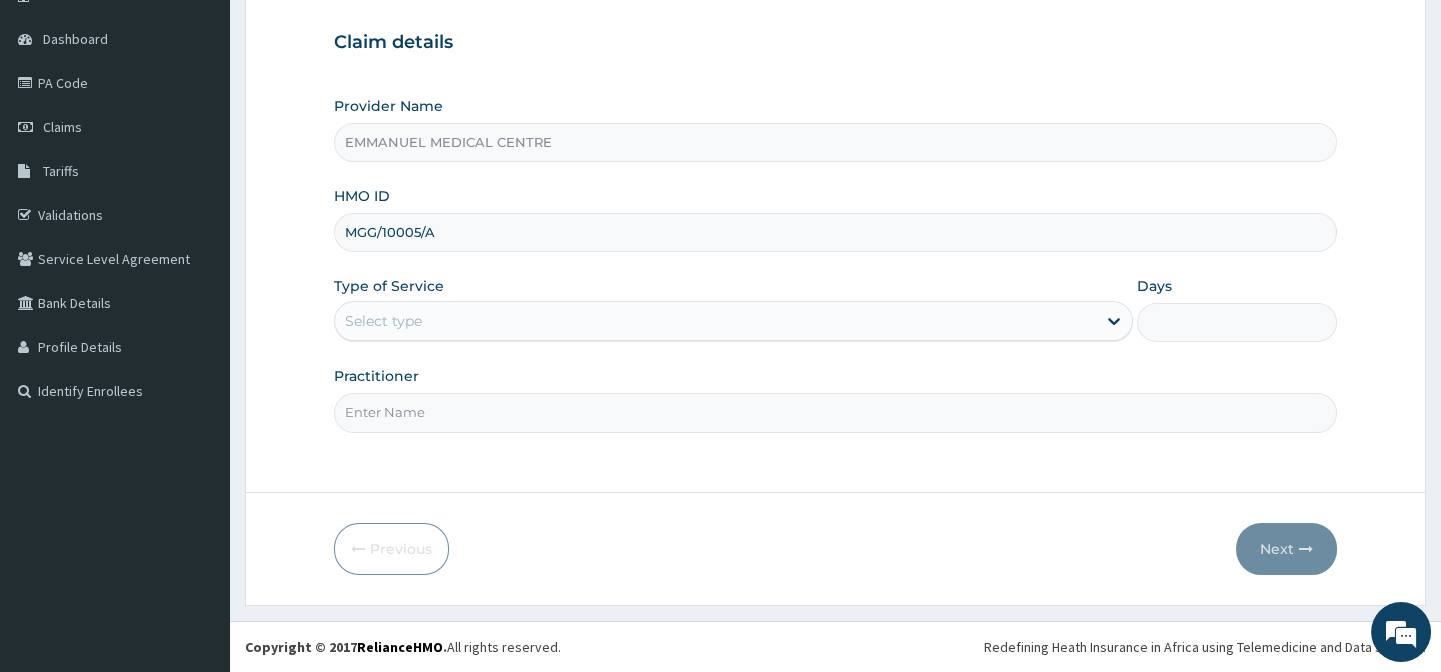 click on "Select type" at bounding box center (715, 321) 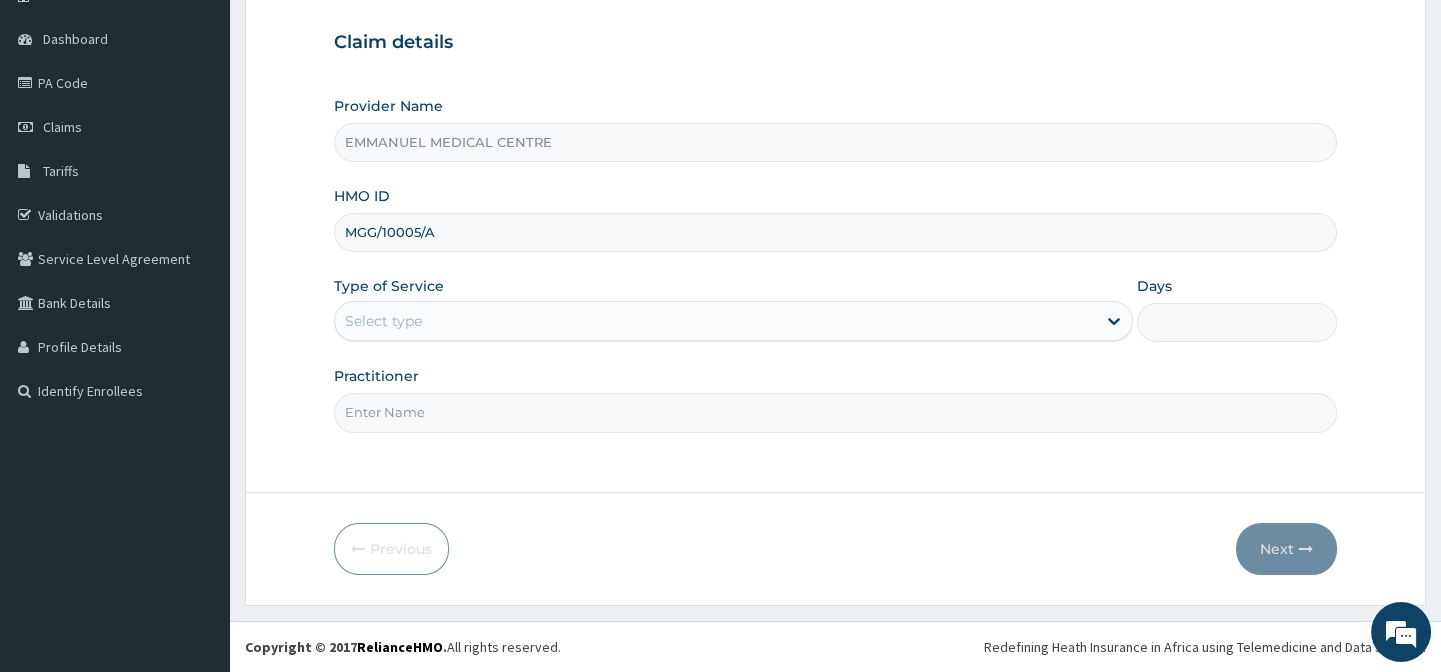 click on "[HMO ID]" at bounding box center (835, 232) 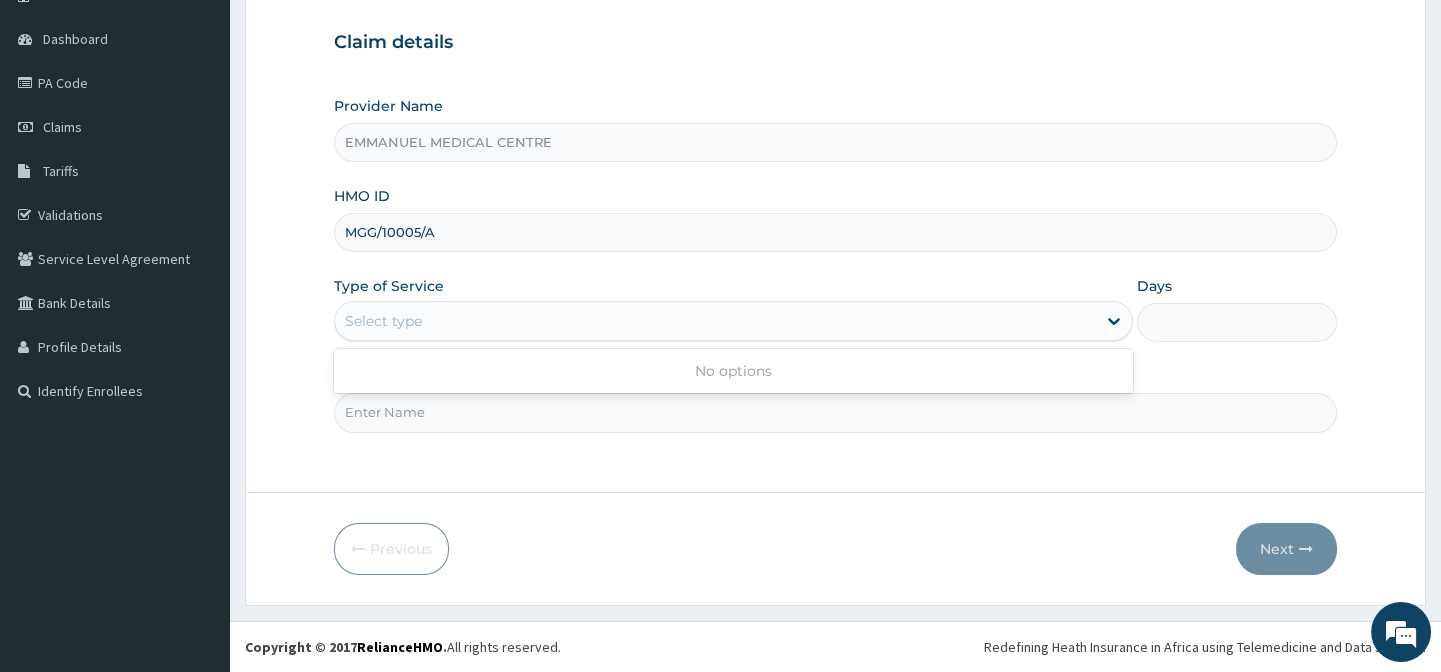 click on "Select type" at bounding box center [715, 321] 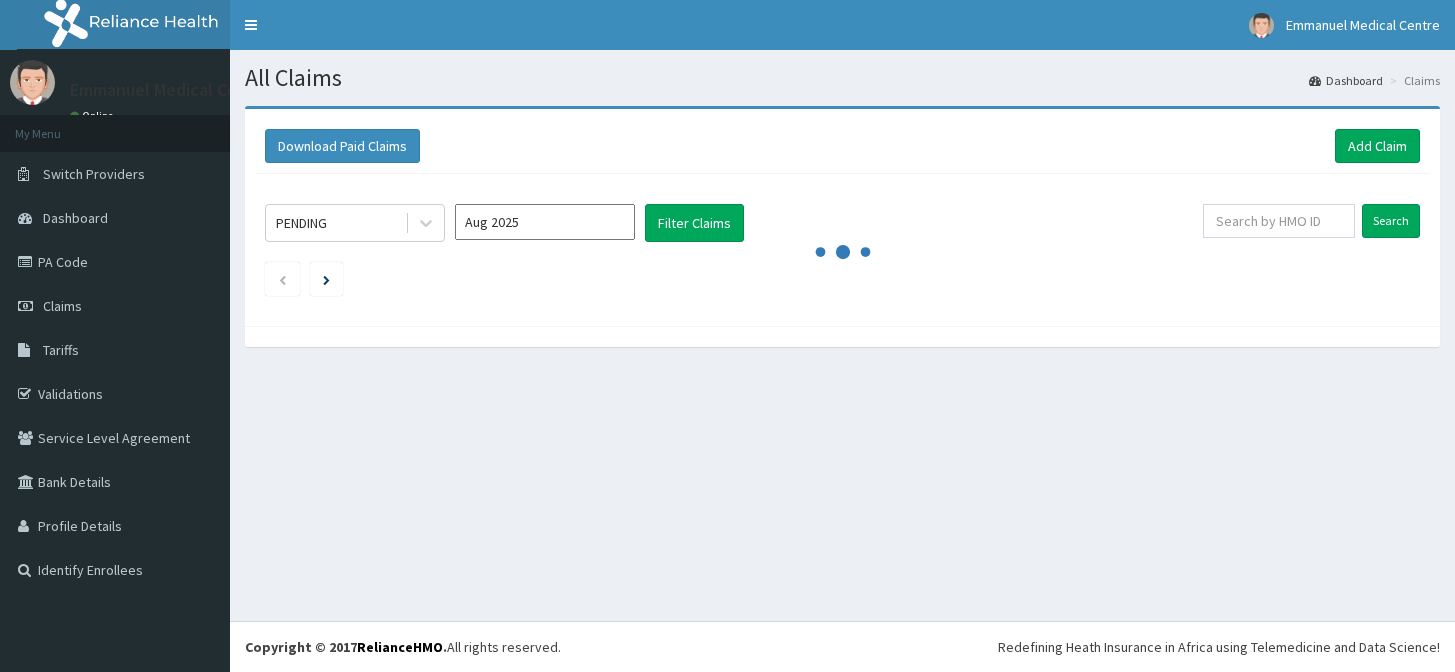 scroll, scrollTop: 0, scrollLeft: 0, axis: both 